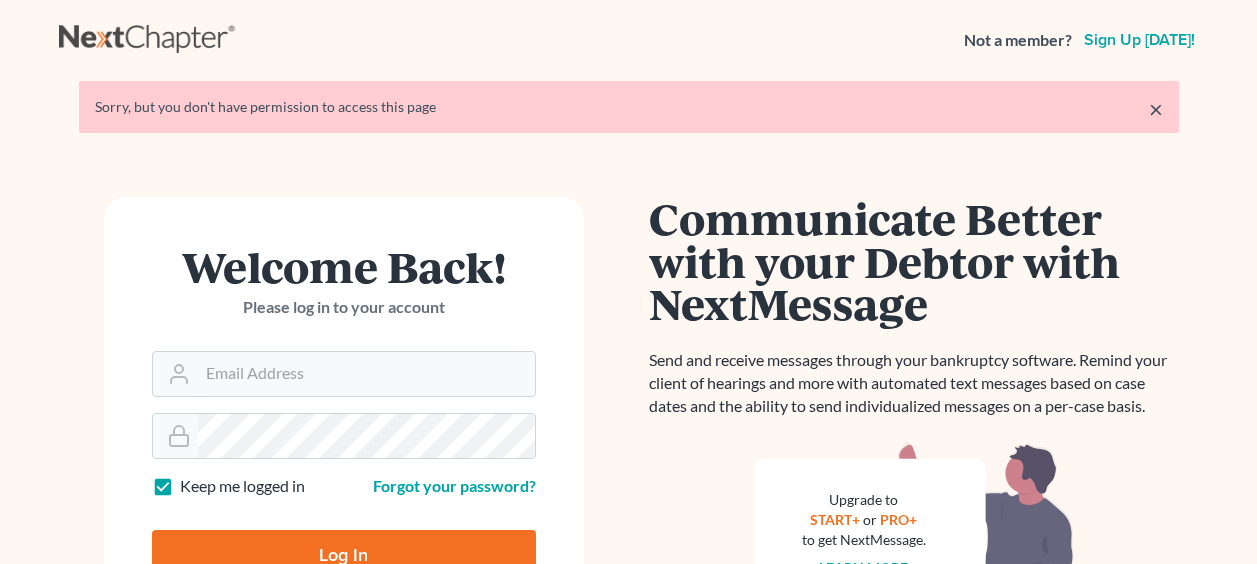 scroll, scrollTop: 0, scrollLeft: 0, axis: both 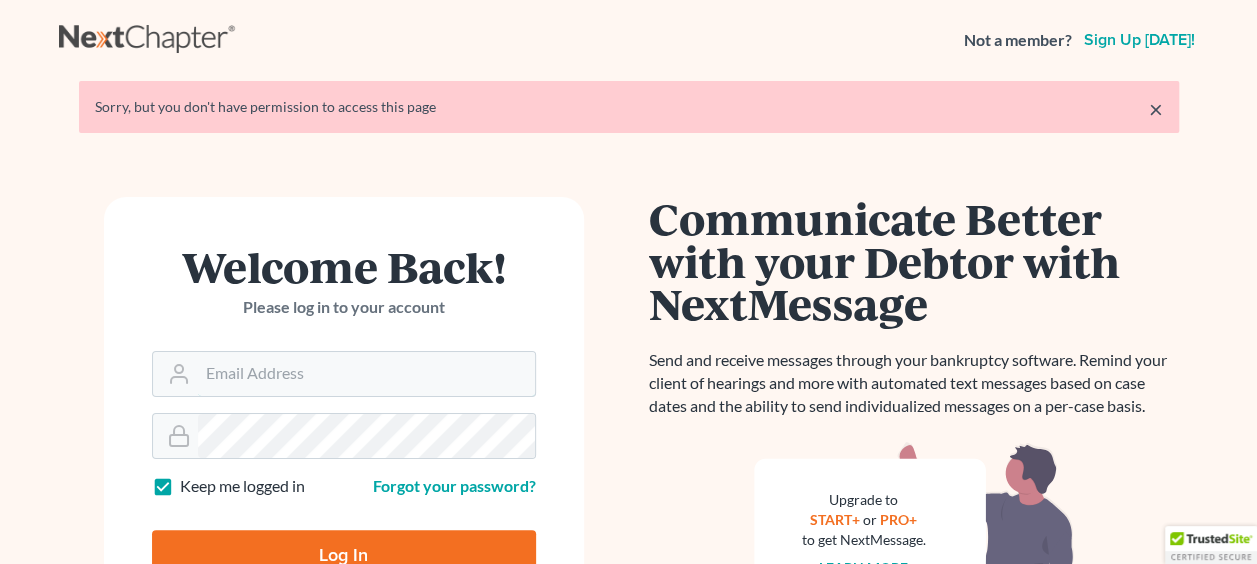 type on "[PERSON_NAME][EMAIL_ADDRESS][DOMAIN_NAME]" 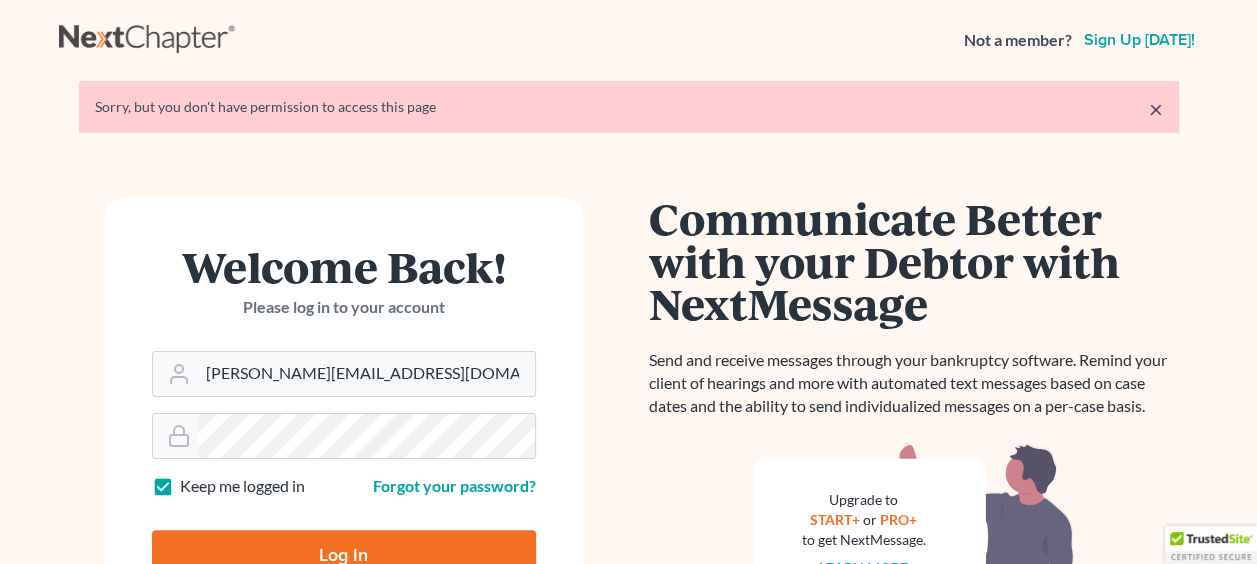 click on "Log In" at bounding box center [344, 555] 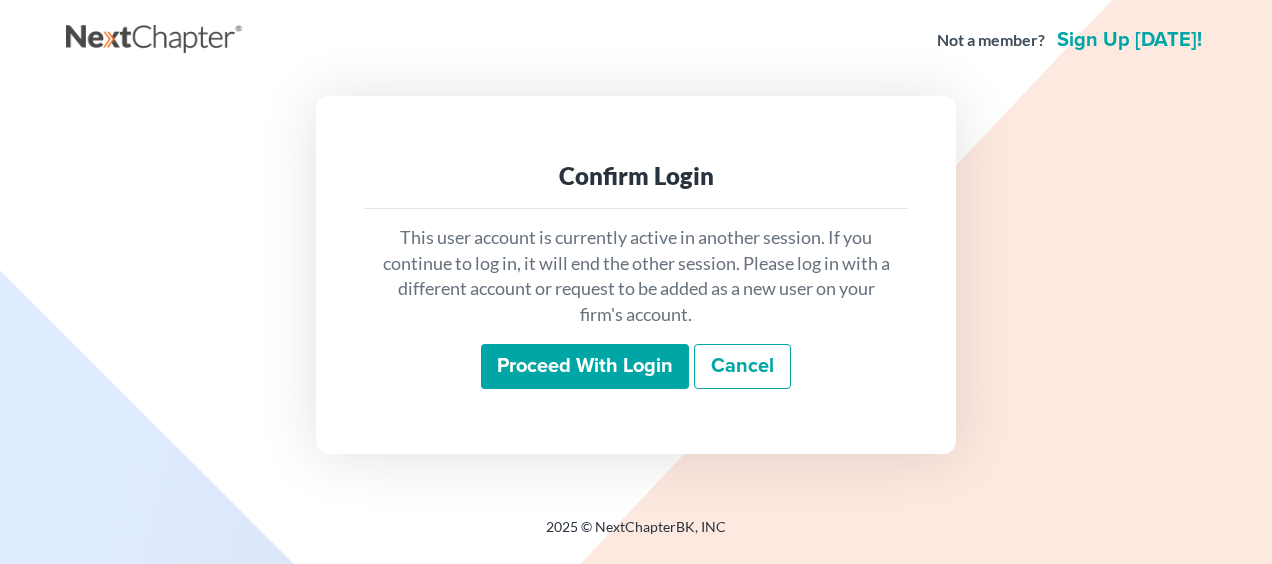 scroll, scrollTop: 0, scrollLeft: 0, axis: both 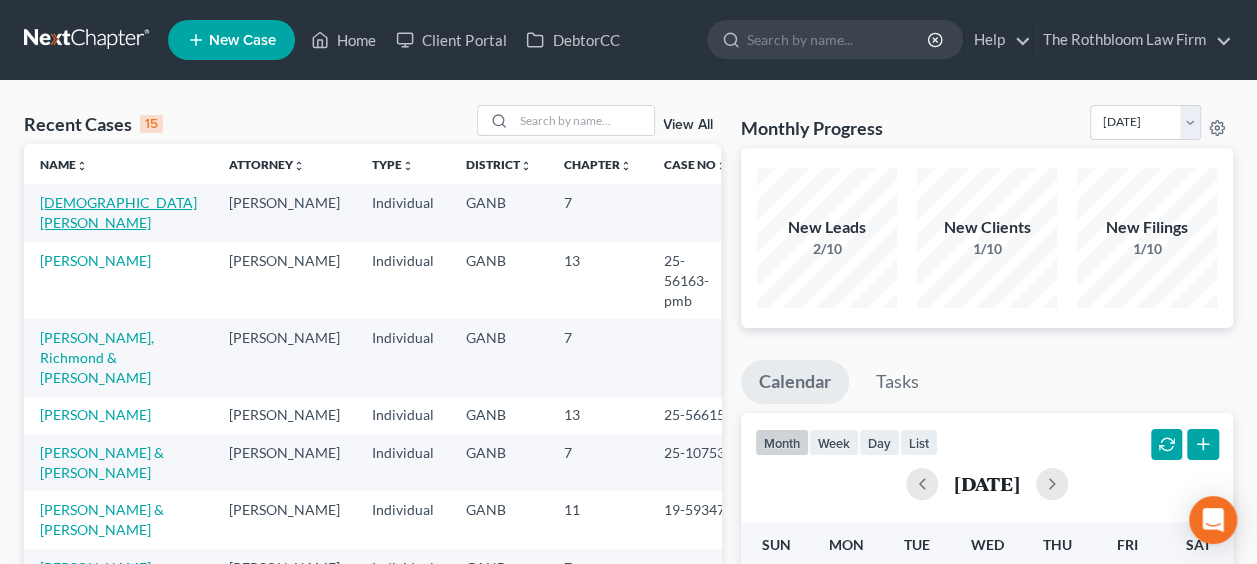 click on "[DEMOGRAPHIC_DATA][PERSON_NAME]" at bounding box center [118, 212] 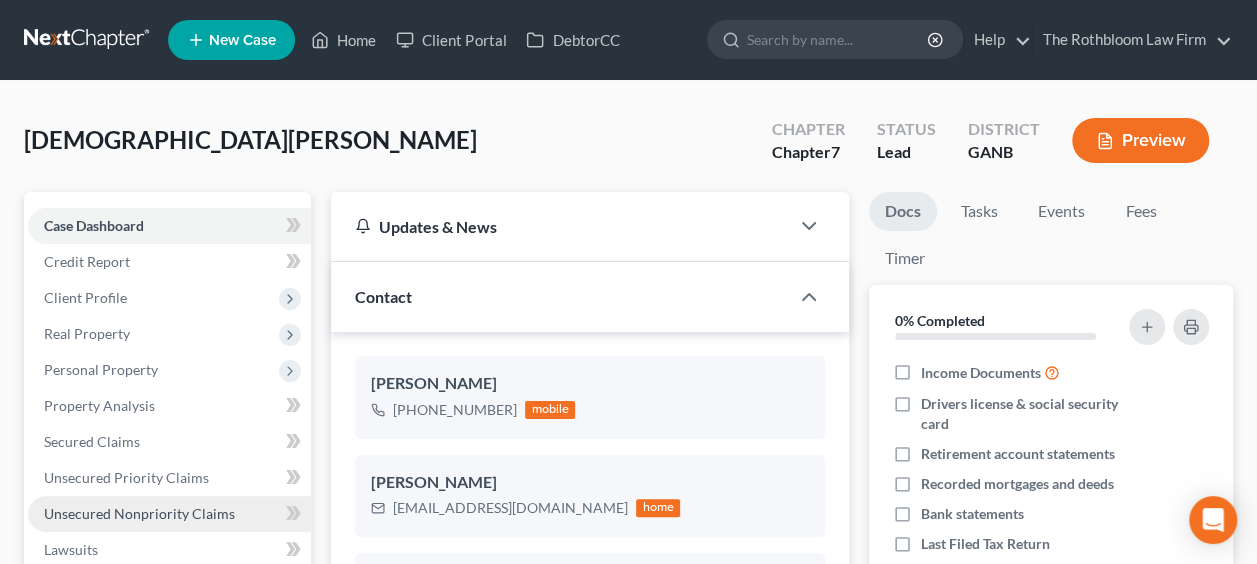 scroll, scrollTop: 474, scrollLeft: 0, axis: vertical 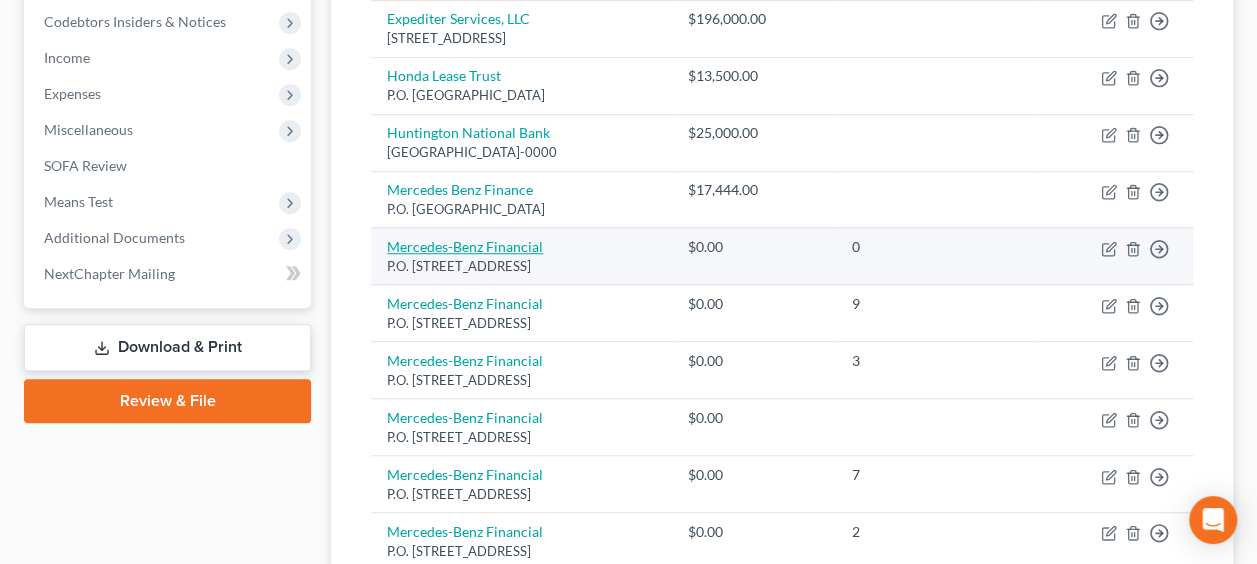 click on "Mercedes-Benz Financial" at bounding box center [465, 246] 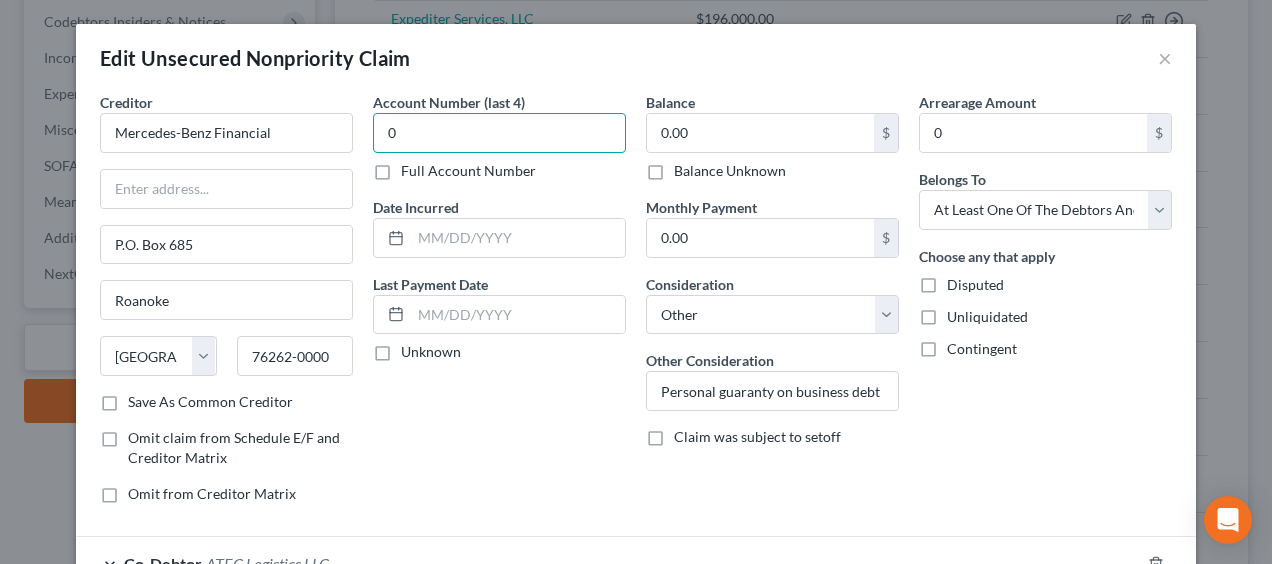 click on "0" at bounding box center (499, 133) 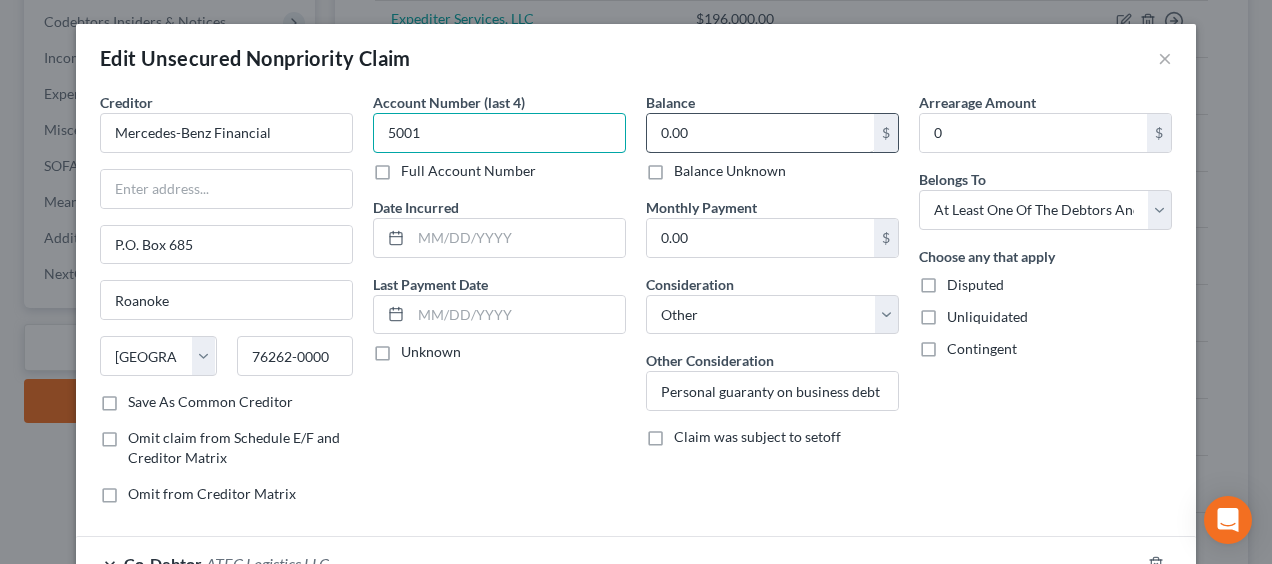 type on "5001" 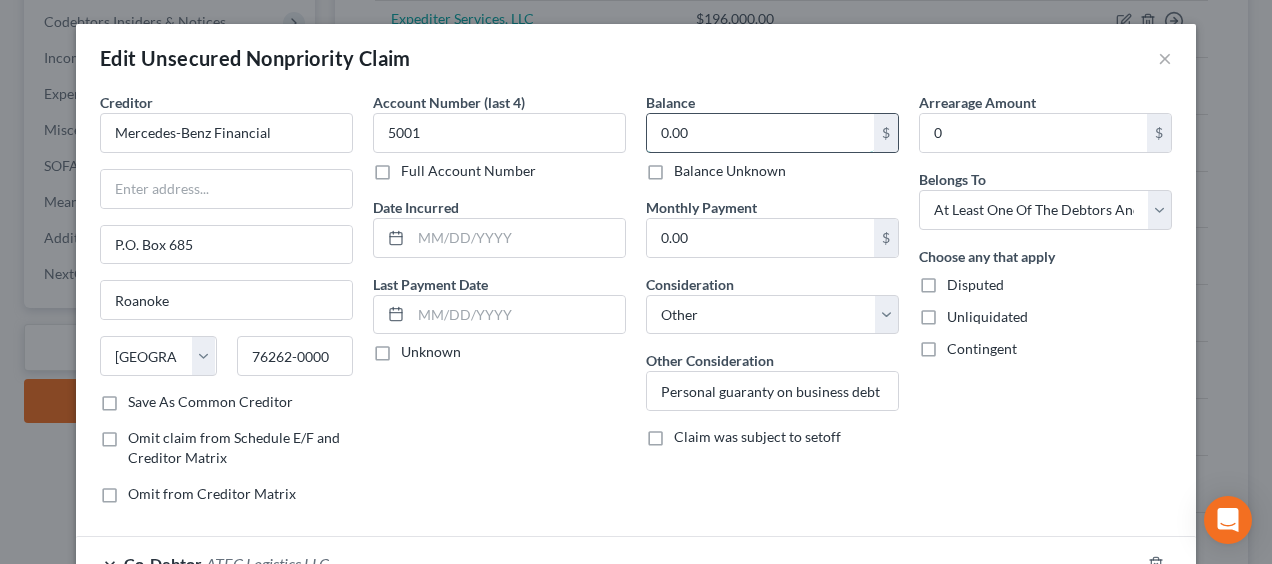 click on "0.00" at bounding box center [760, 133] 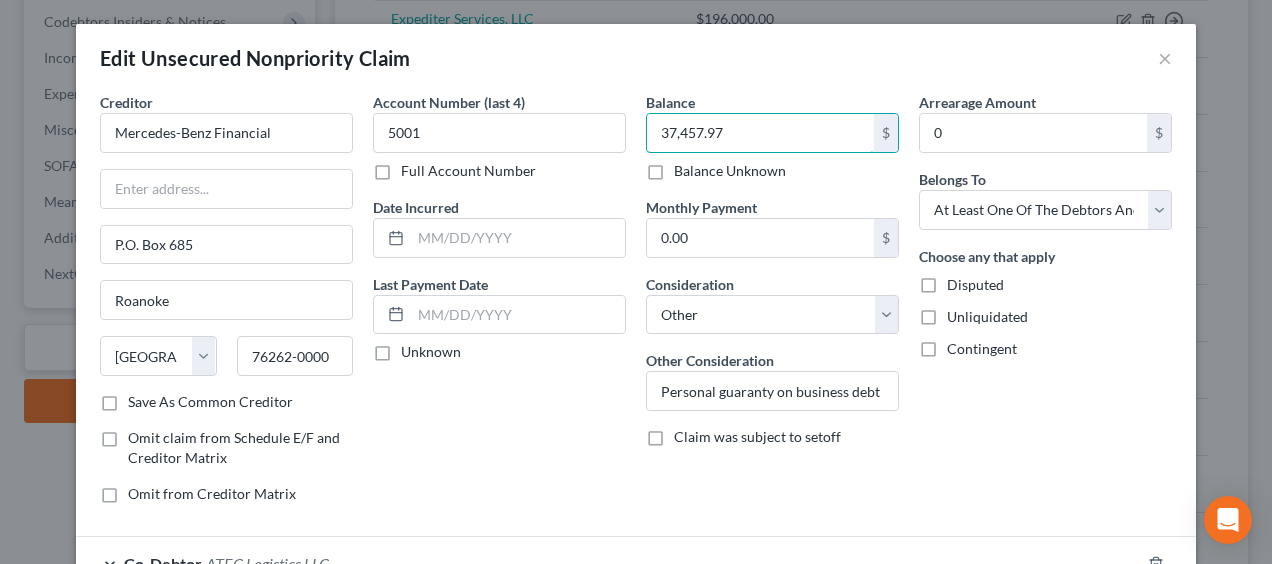 type on "37,457.97" 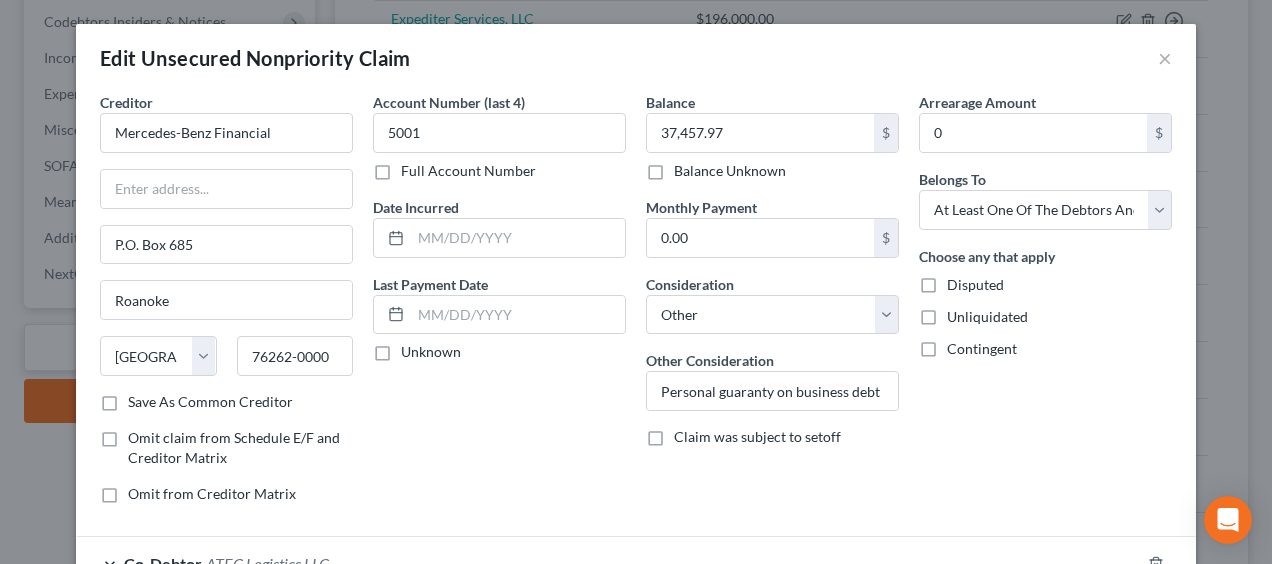 scroll, scrollTop: 14, scrollLeft: 0, axis: vertical 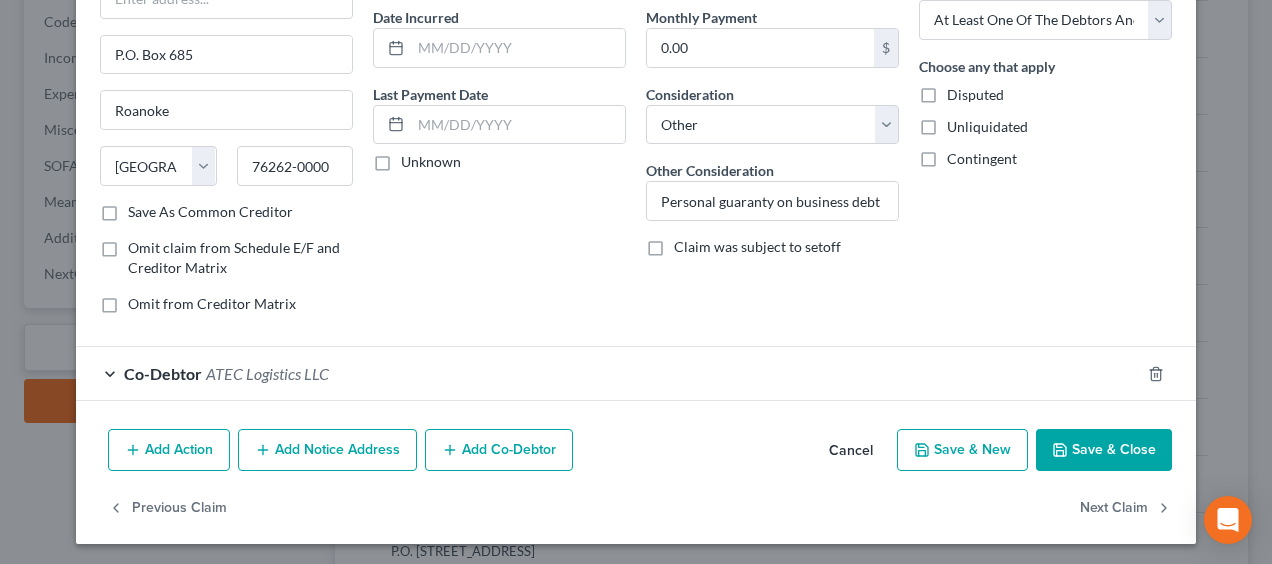 click on "Save & Close" at bounding box center [1104, 450] 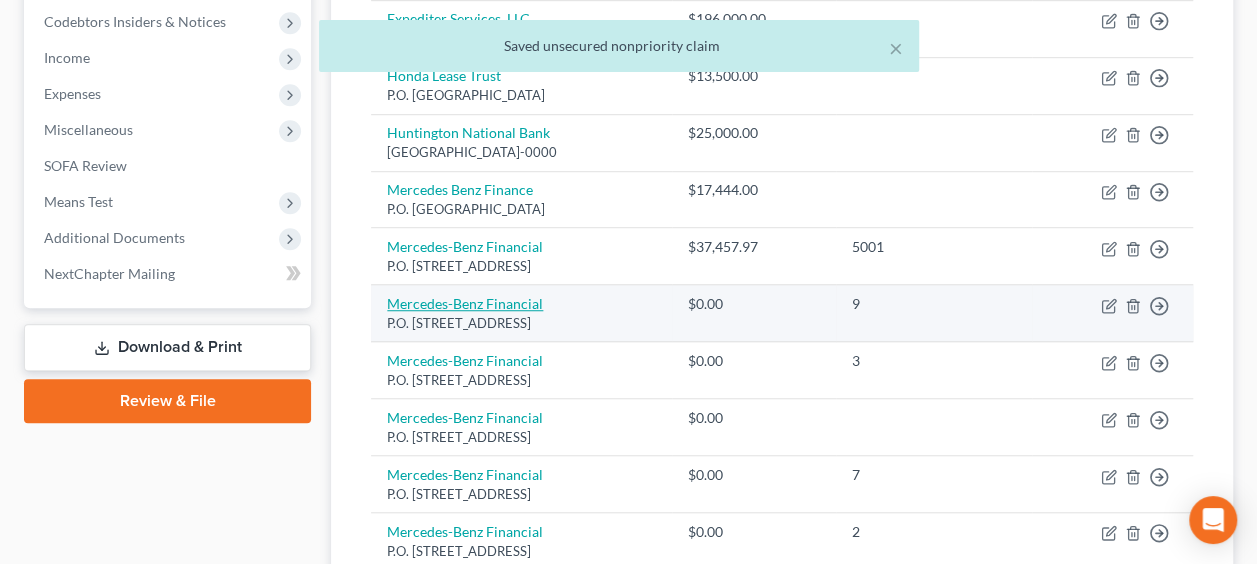 click on "Mercedes-Benz Financial" at bounding box center (465, 303) 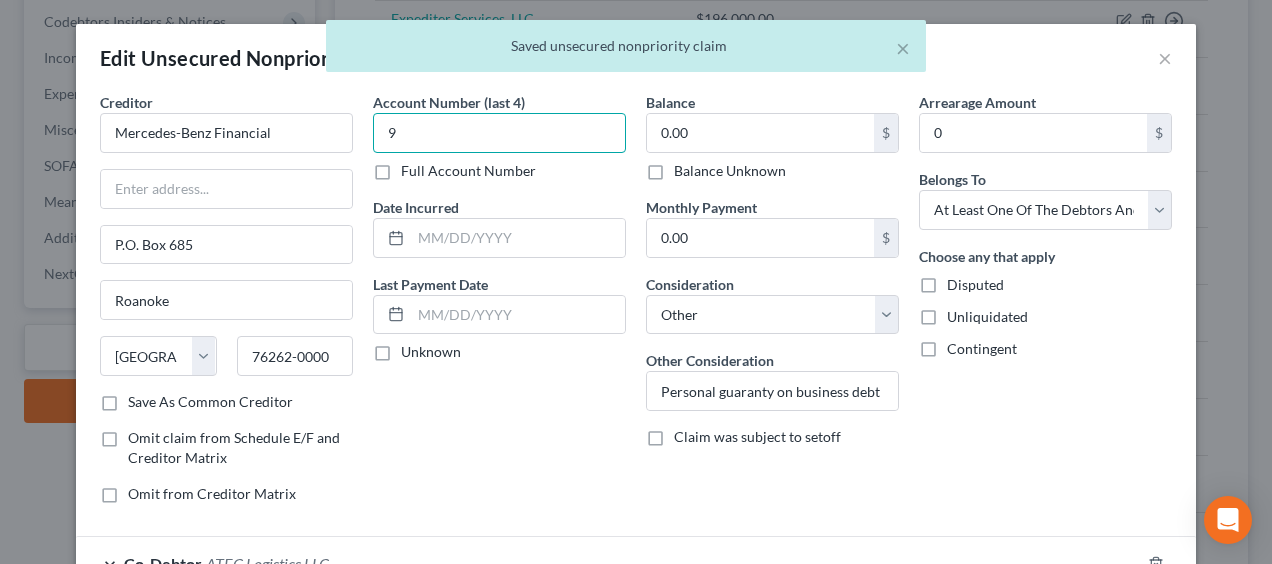 click on "9" at bounding box center (499, 133) 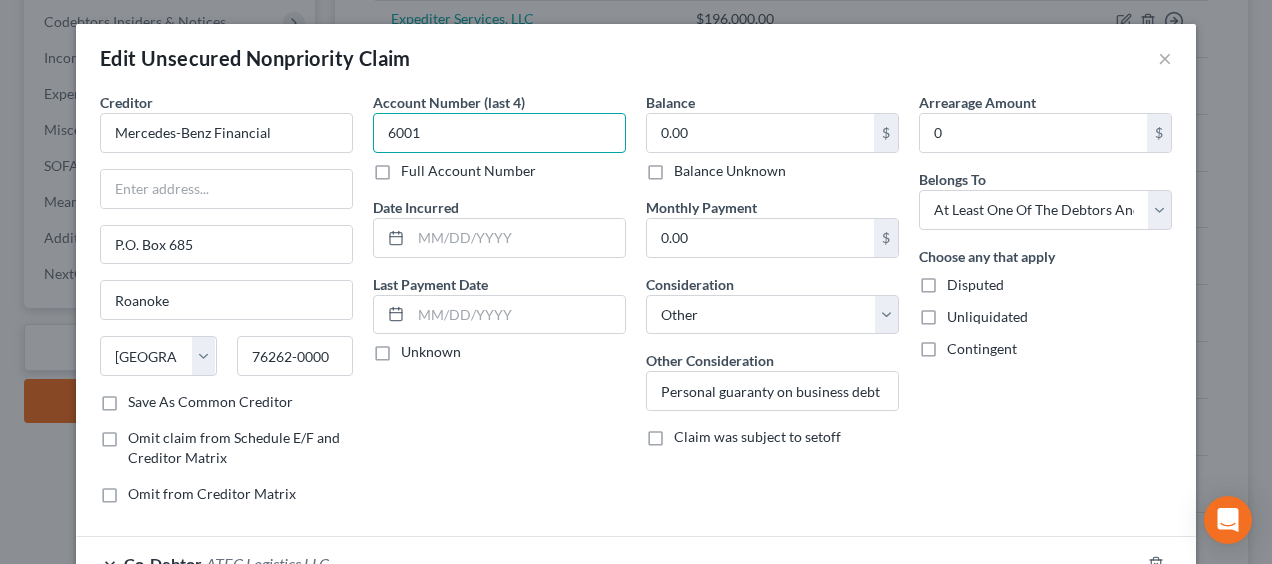 type on "6001" 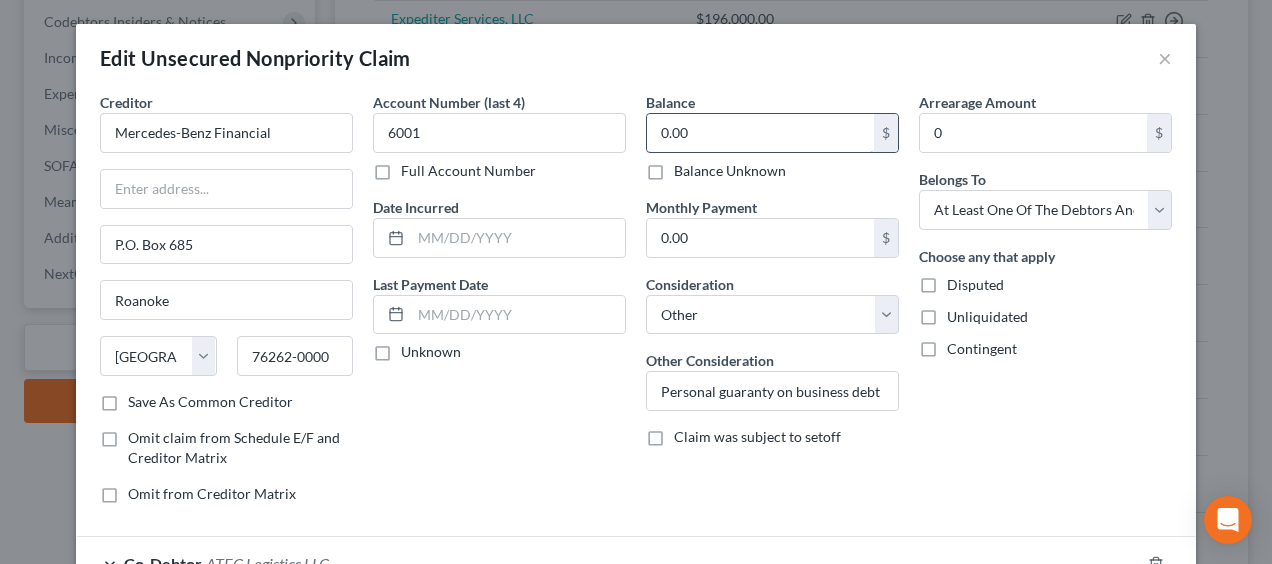 click on "0.00" at bounding box center [760, 133] 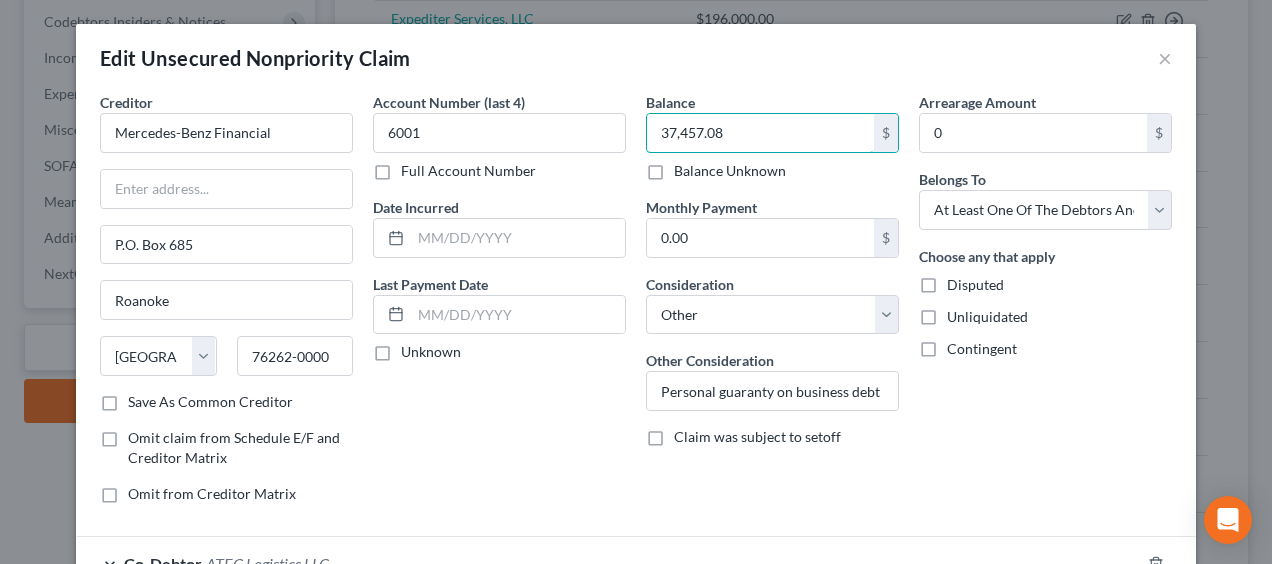 type on "37,457.08" 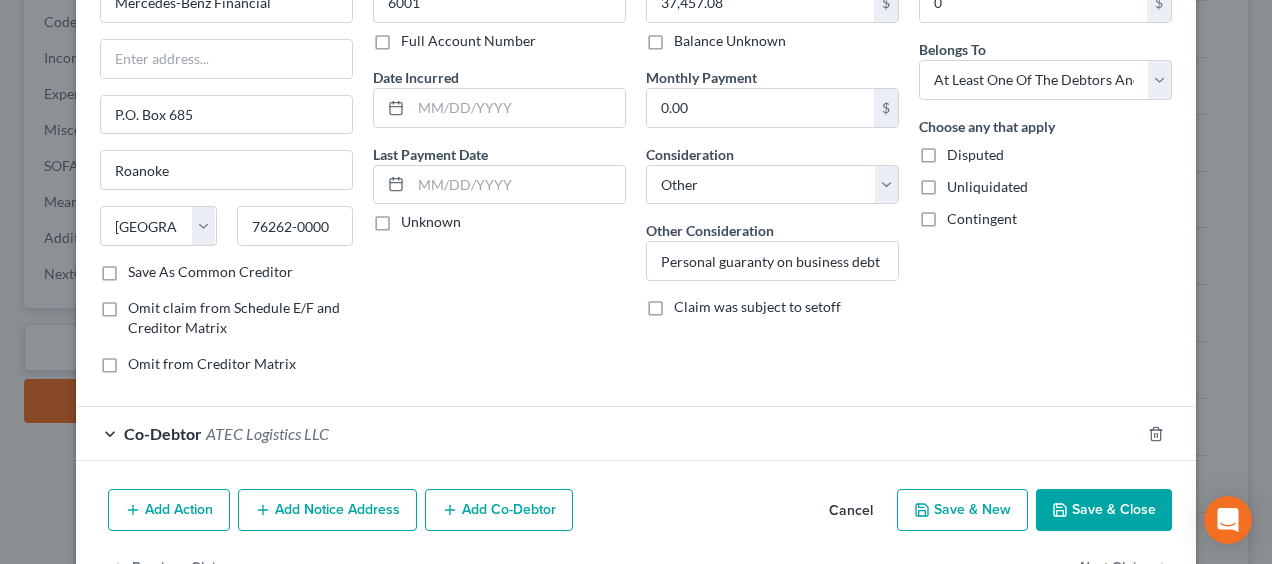 scroll, scrollTop: 177, scrollLeft: 0, axis: vertical 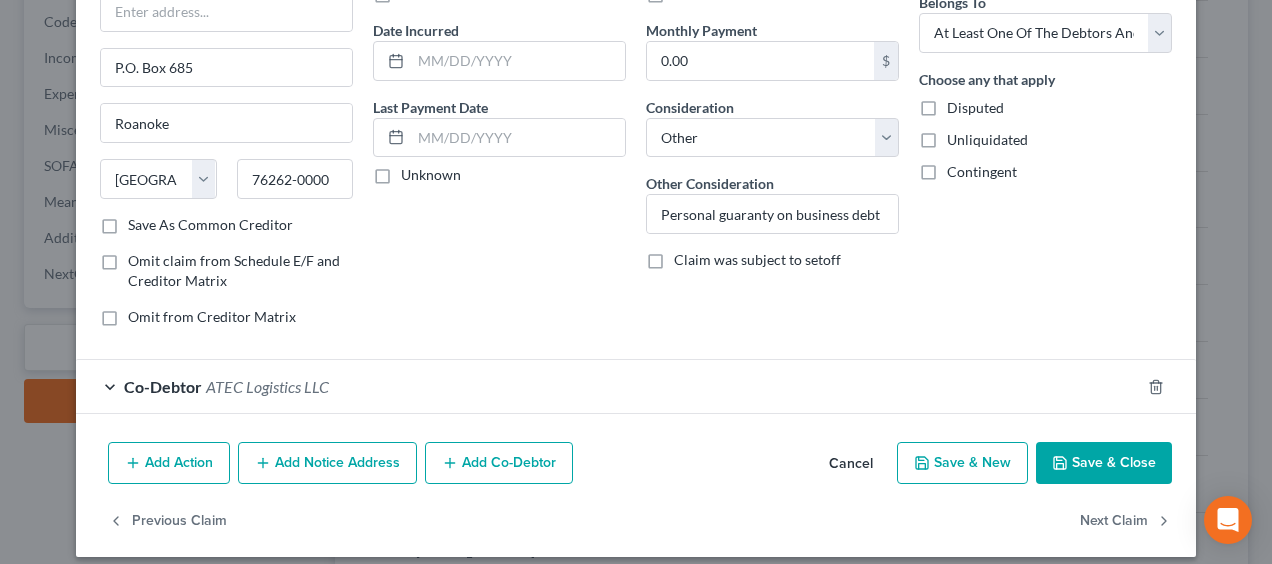 click on "Save & Close" at bounding box center [1104, 463] 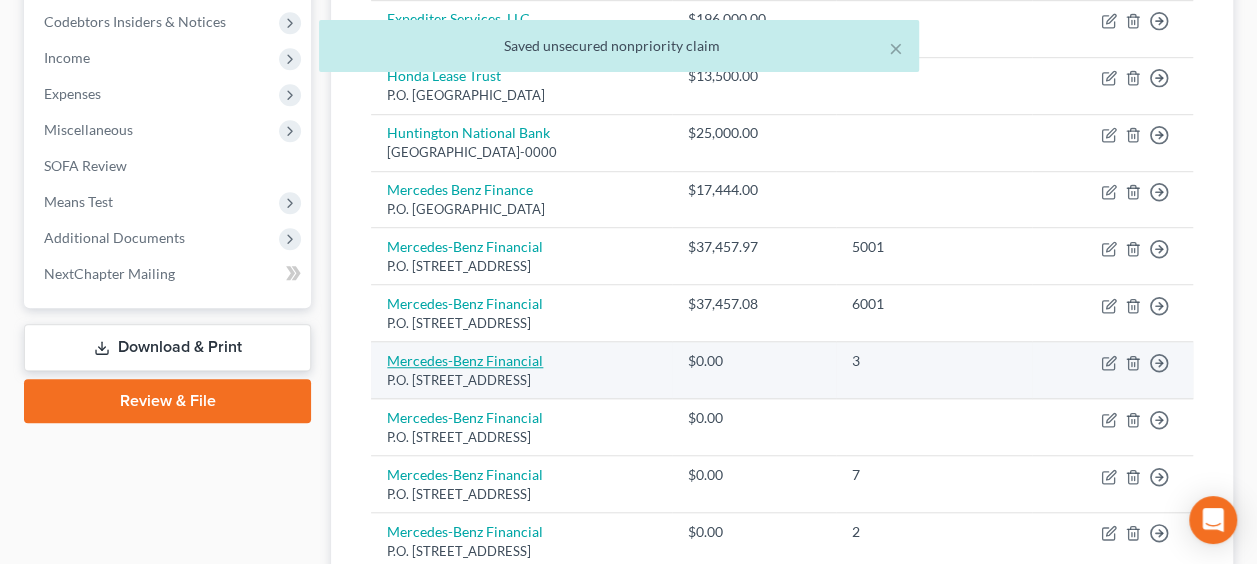 click on "Mercedes-Benz Financial" at bounding box center (465, 360) 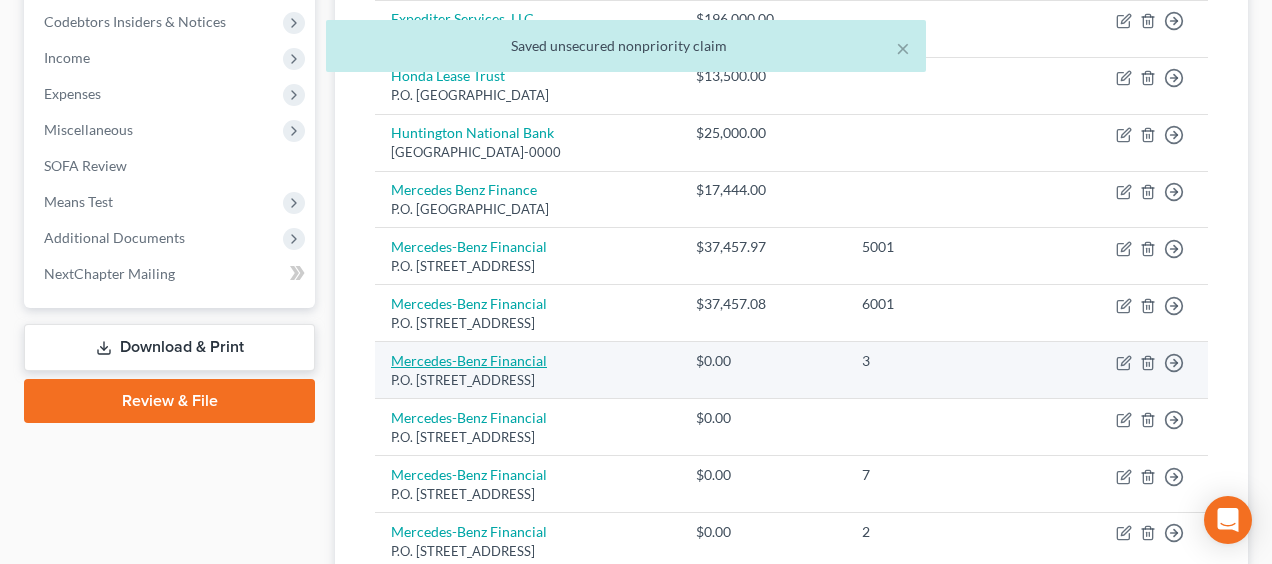 select on "45" 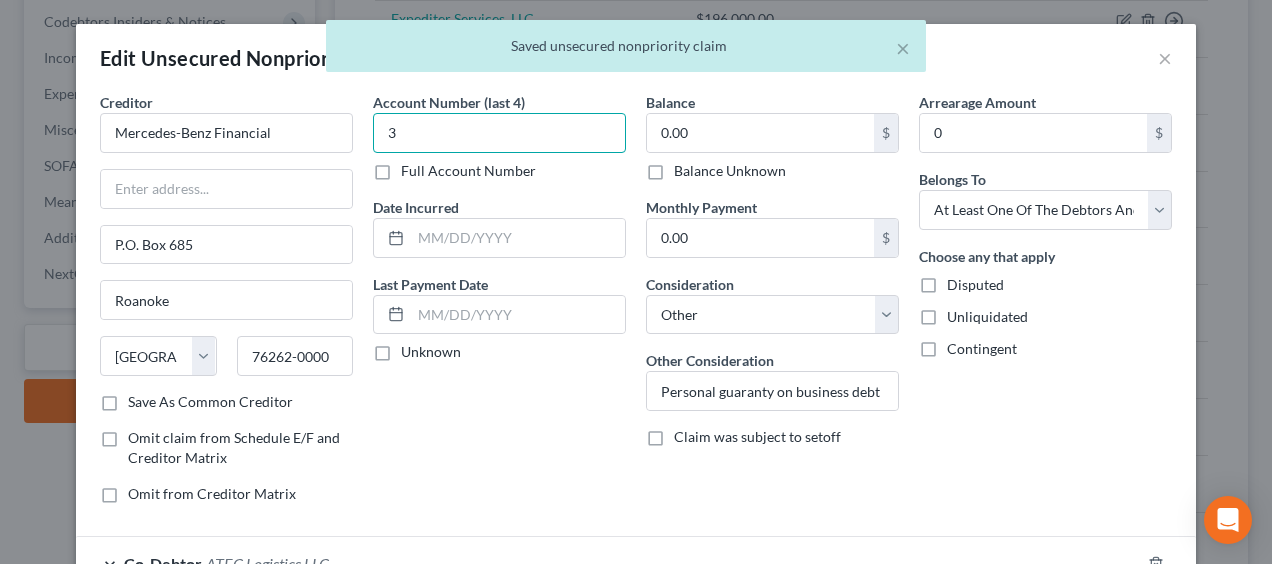 click on "3" at bounding box center [499, 133] 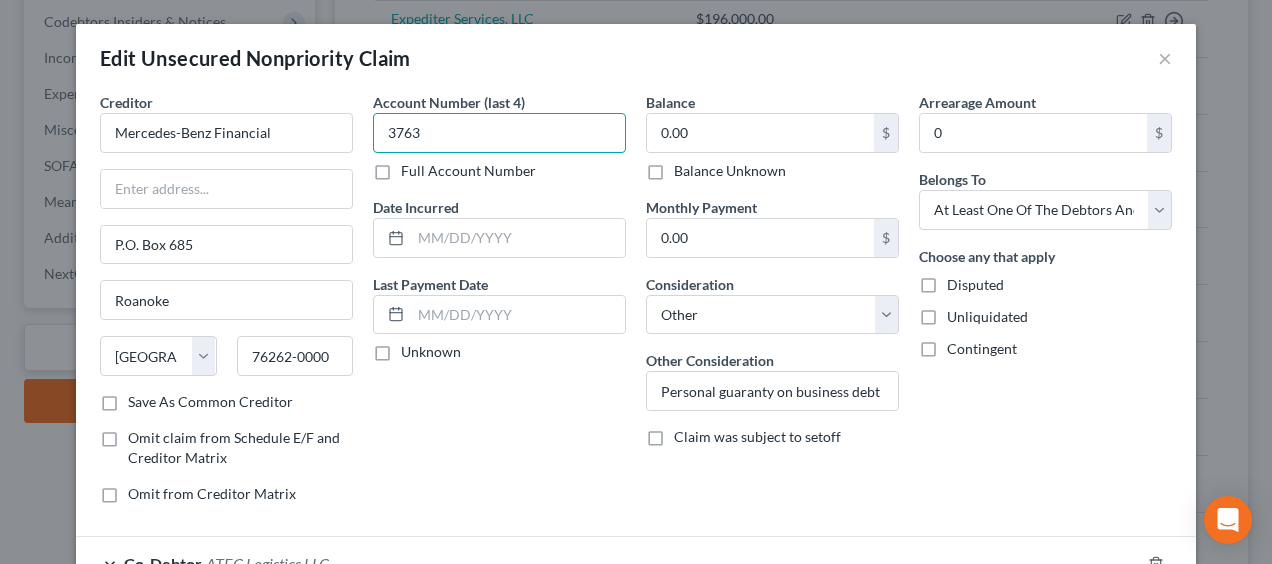 click on "3763" at bounding box center [499, 133] 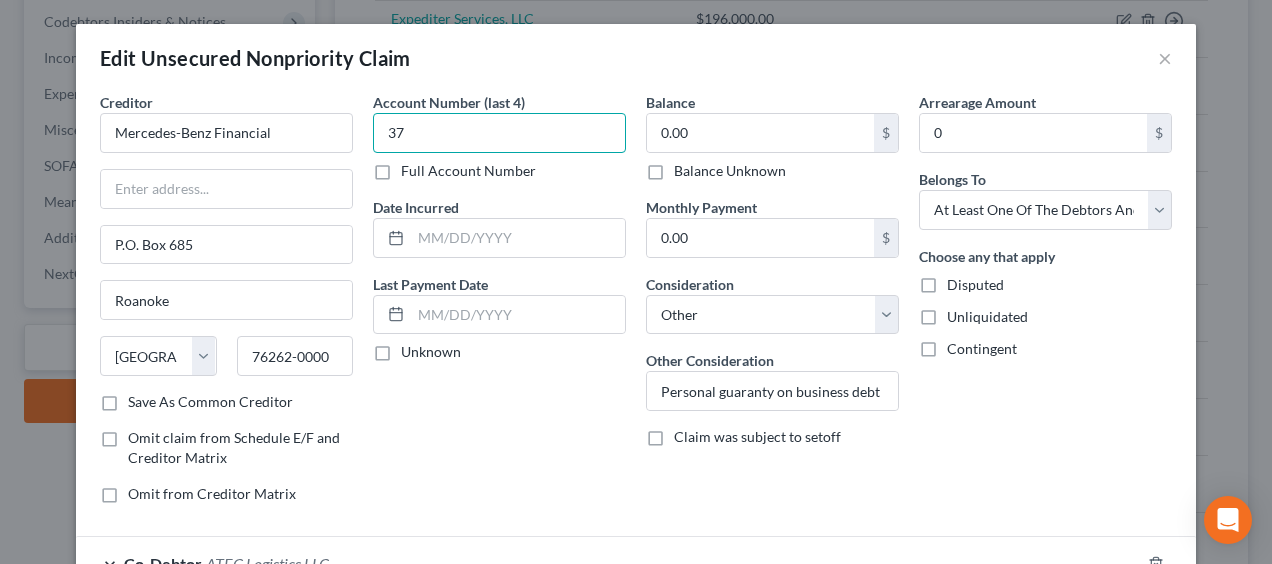 type on "3" 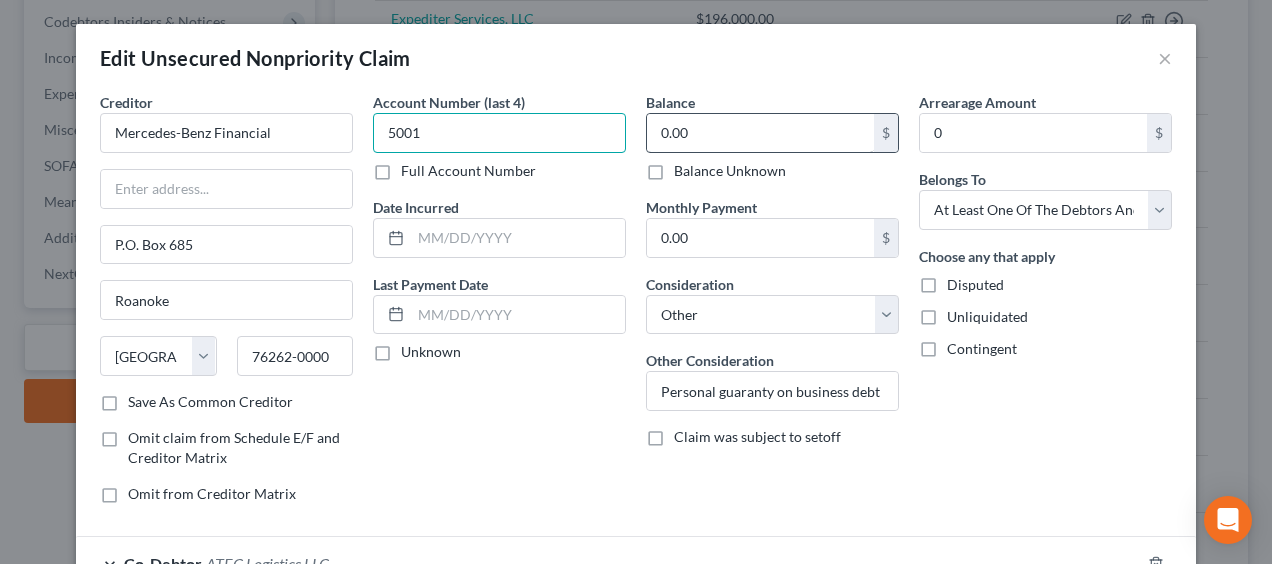 type on "5001" 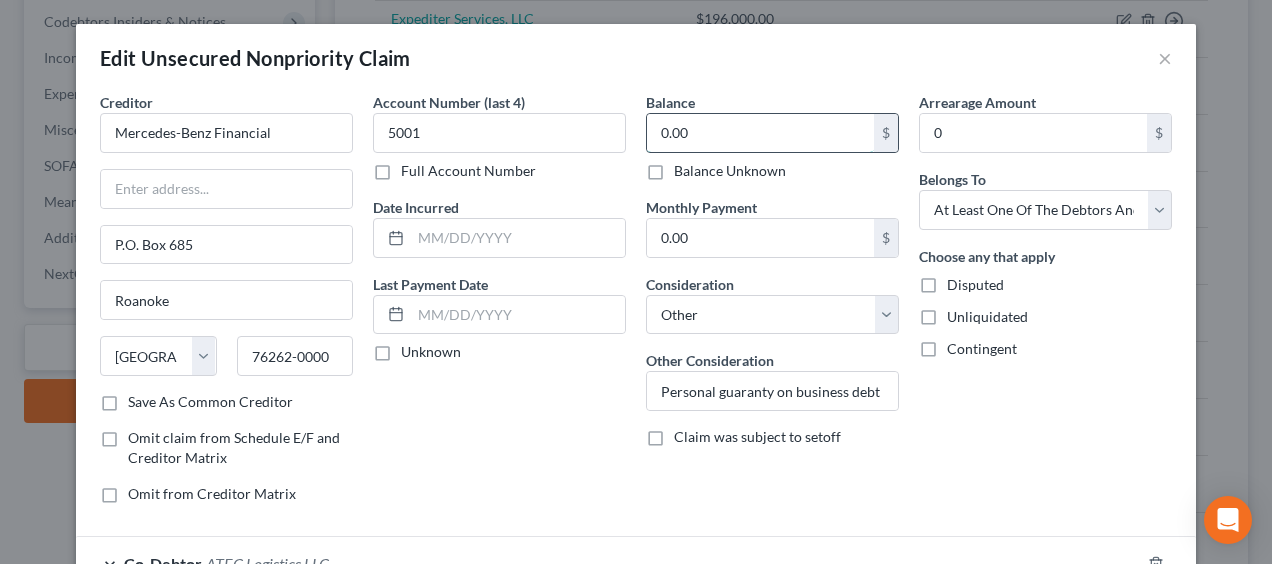 click on "0.00" at bounding box center (760, 133) 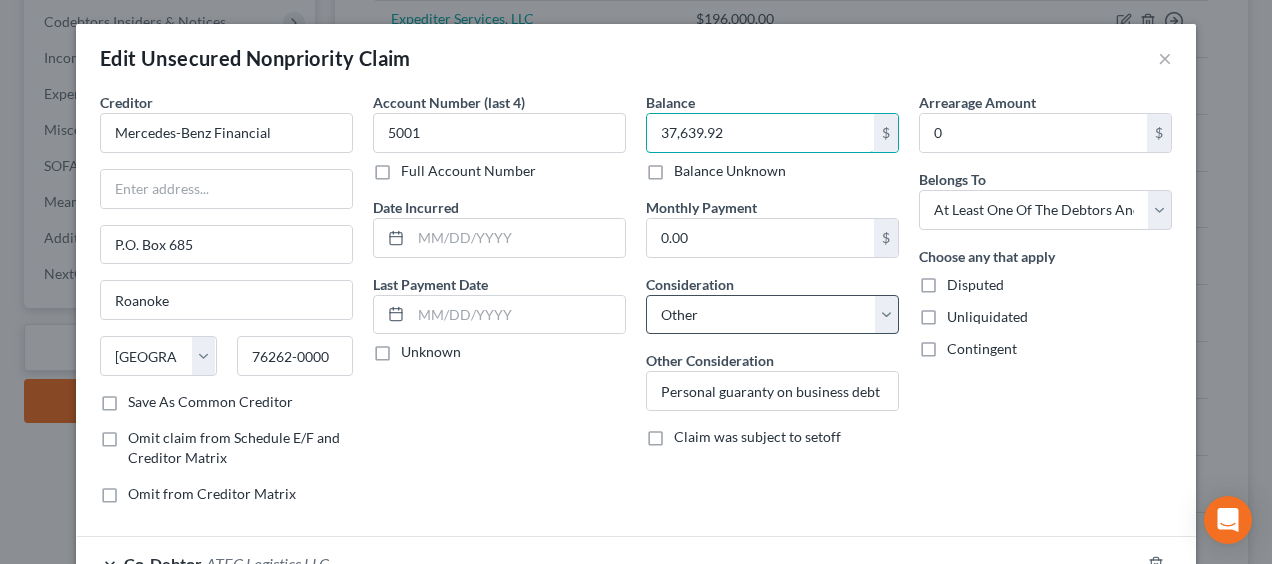 type on "37,639.92" 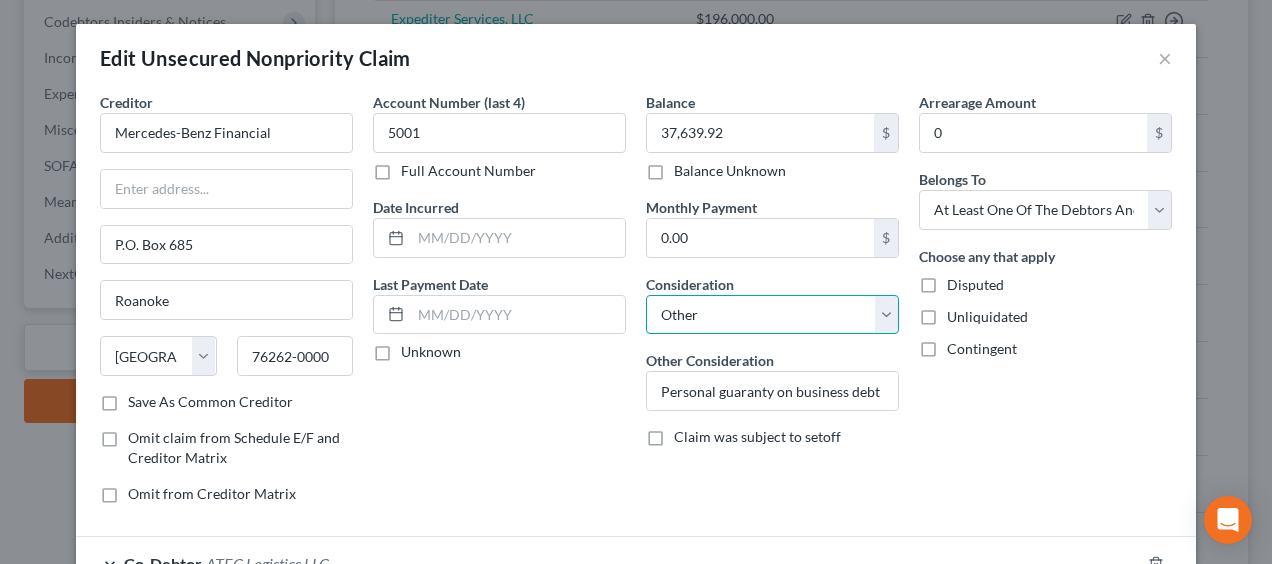 click on "Select Cable / Satellite Services Collection Agency Credit Card Debt Debt Counseling / Attorneys Deficiency Balance Domestic Support Obligations Home / Car Repairs Income Taxes Judgment Liens Medical Services Monies Loaned / Advanced Mortgage Obligation From Divorce Or Separation Obligation To Pensions Other Overdrawn Bank Account Promised To Help Pay Creditors Student Loans Suppliers And Vendors Telephone / Internet Services Utility Services" at bounding box center [772, 315] 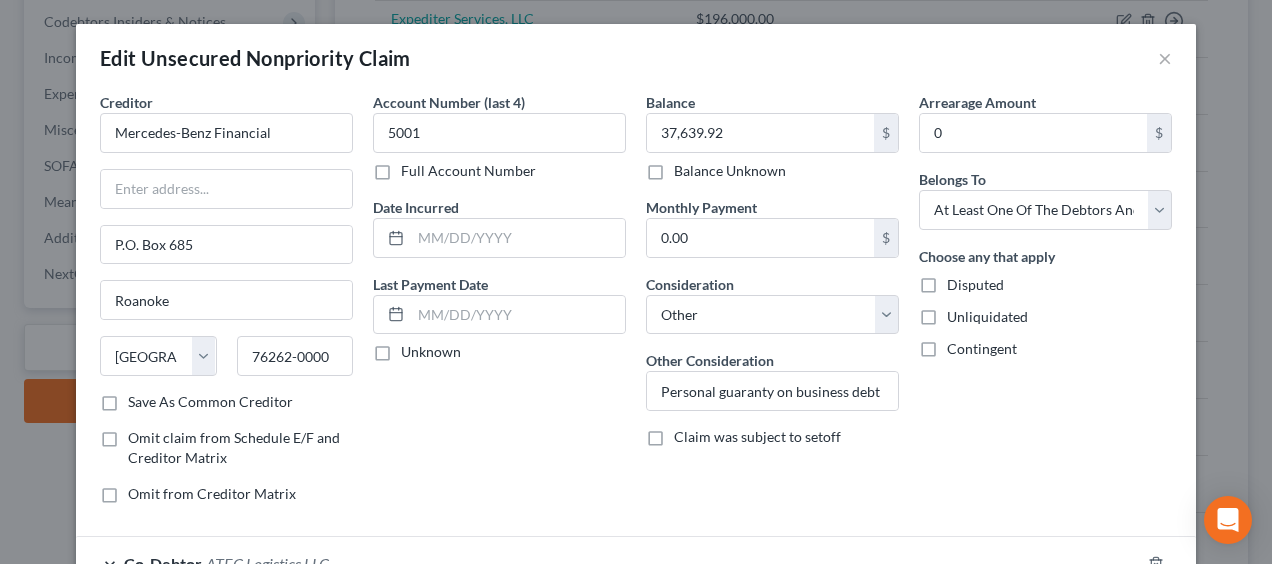 click on "Arrearage Amount 0 $
Belongs To
*
Select Debtor 1 Only Debtor 2 Only Debtor 1 And Debtor 2 Only At Least One Of The Debtors And Another Community Property Choose any that apply Disputed Unliquidated Contingent" at bounding box center (1045, 306) 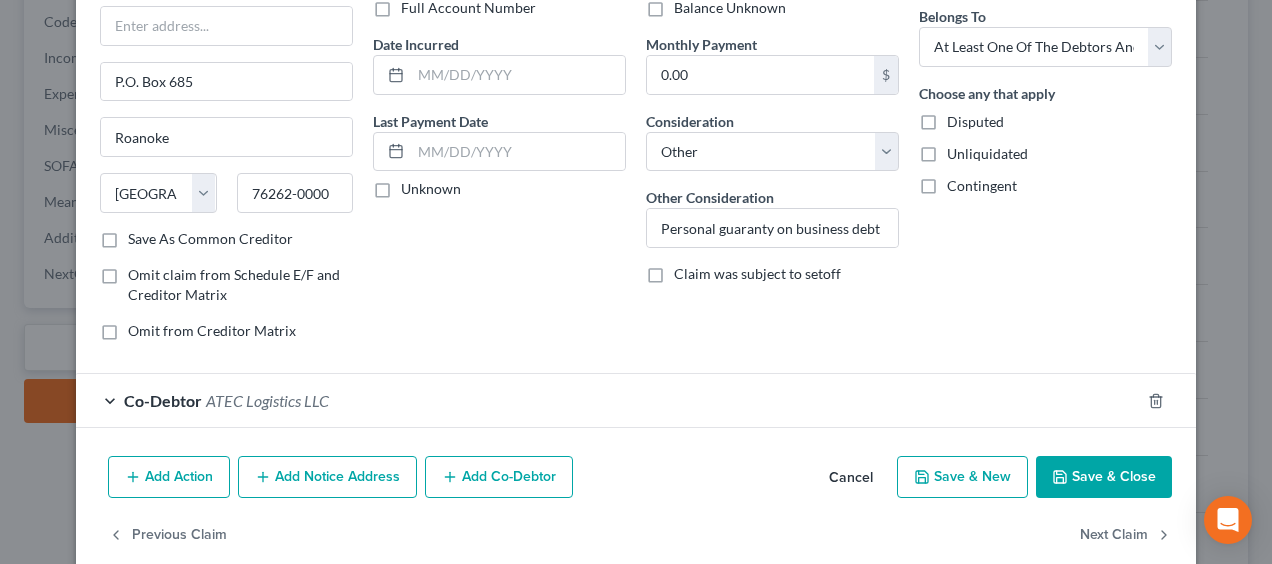 scroll, scrollTop: 164, scrollLeft: 0, axis: vertical 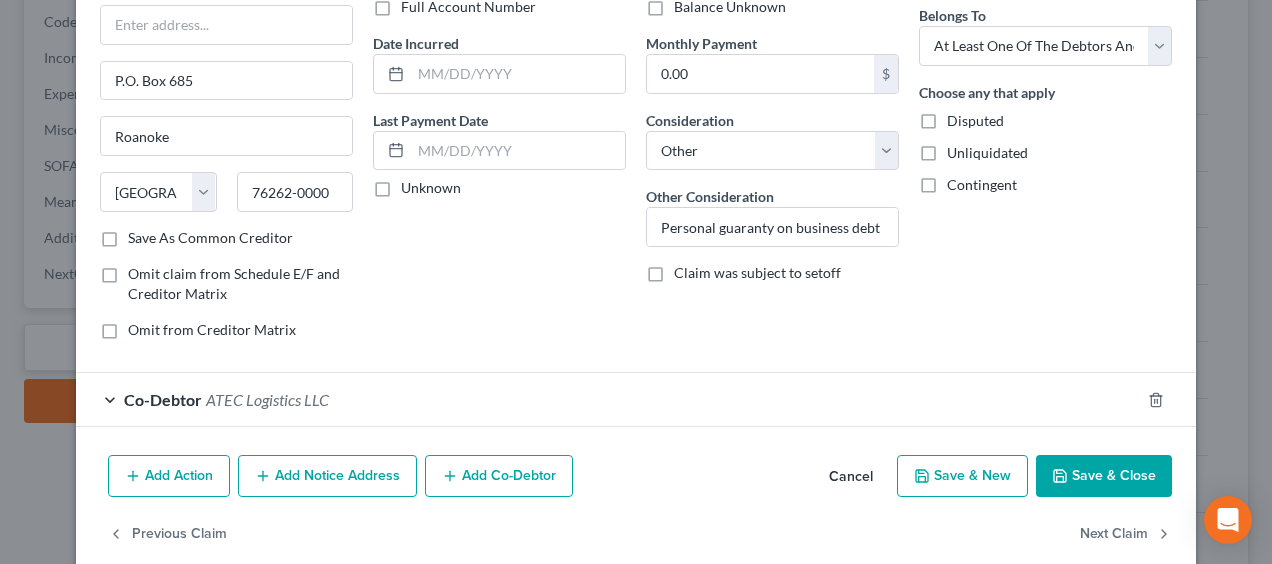 click on "Save & Close" at bounding box center [1104, 476] 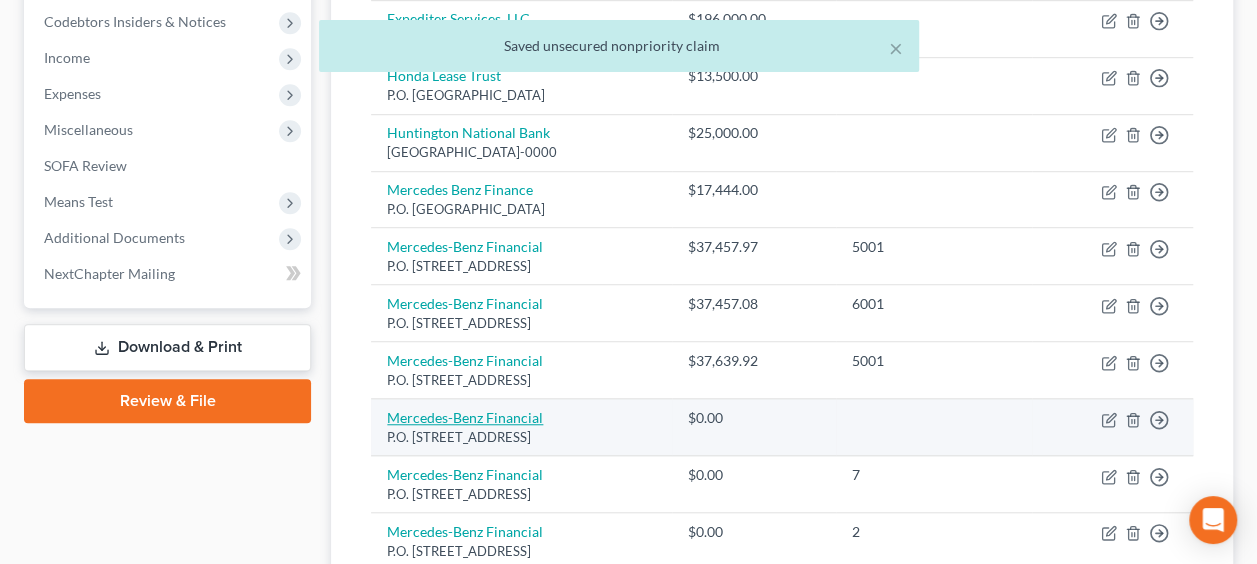 click on "Mercedes-Benz Financial" at bounding box center [465, 417] 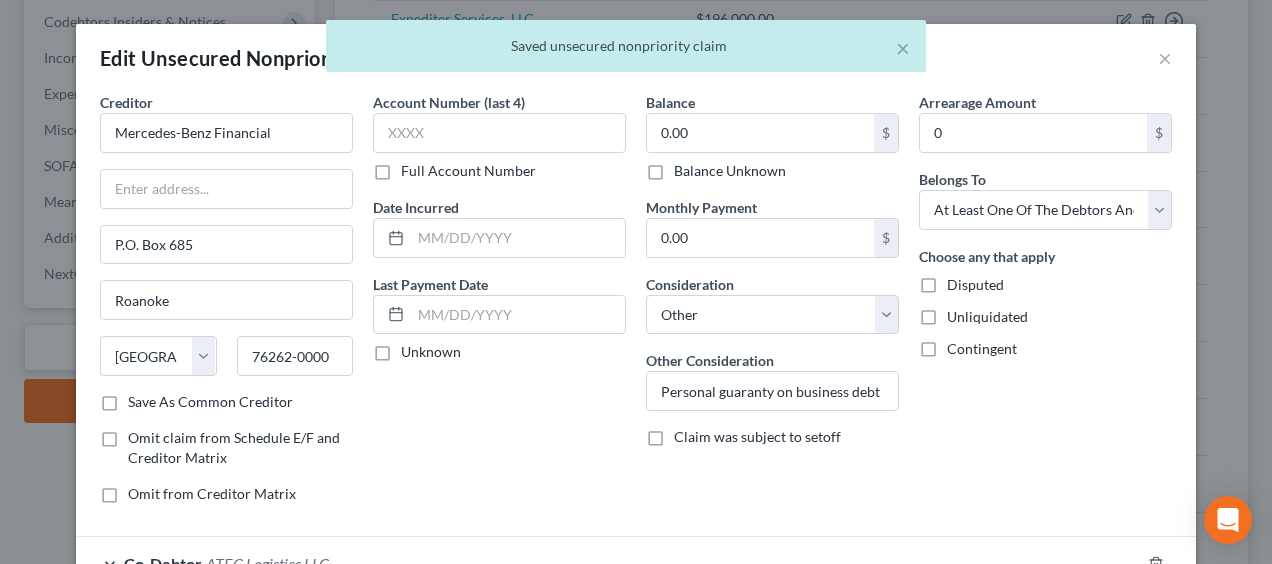 click on "Account Number (last 4)
Full Account Number" at bounding box center (499, 136) 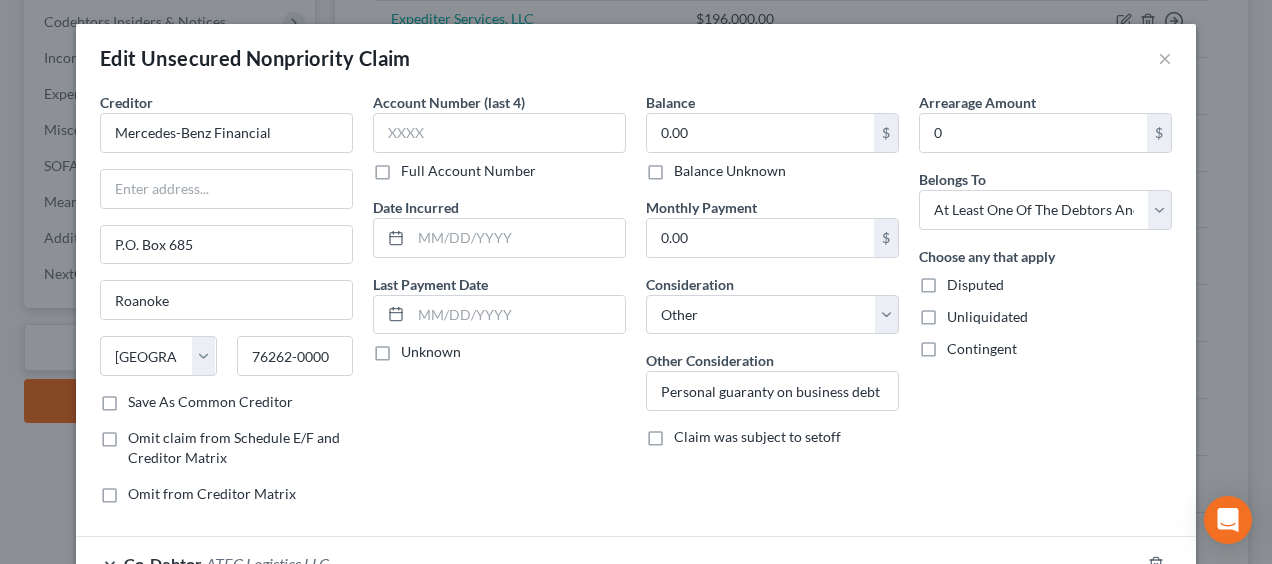 click on "Account Number (last 4)" at bounding box center [449, 102] 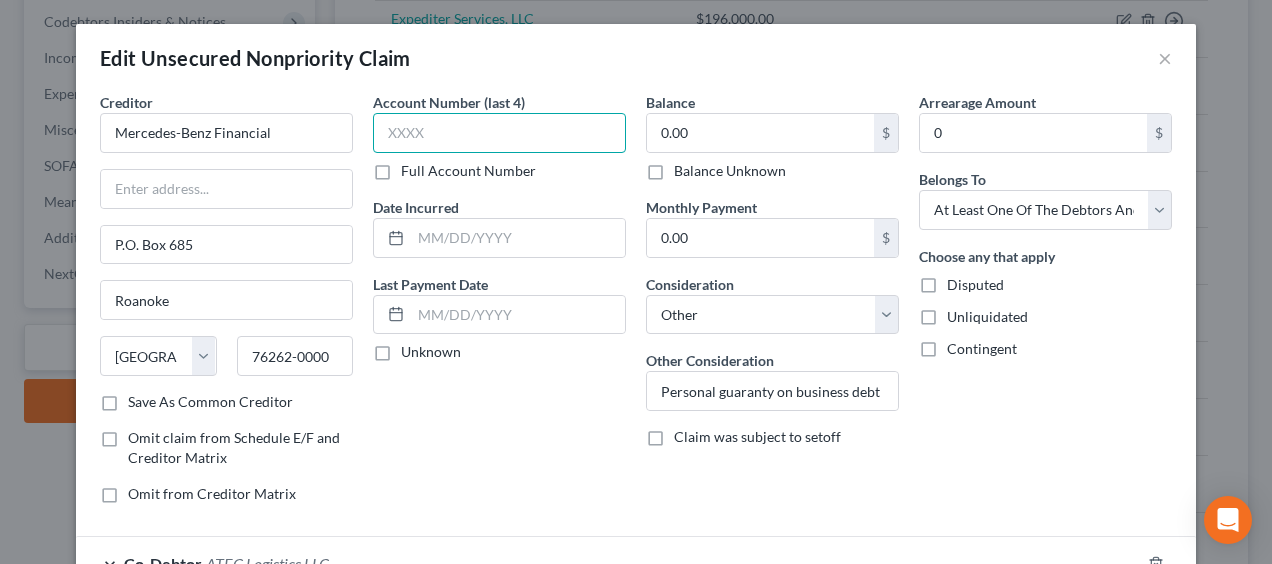 click at bounding box center [499, 133] 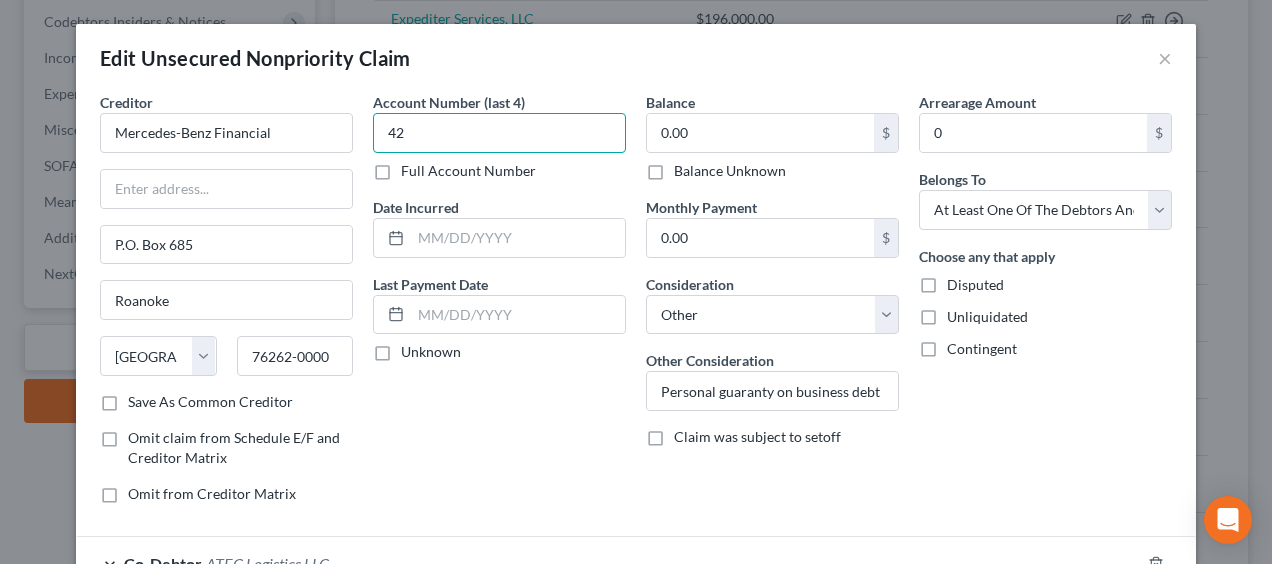type on "4" 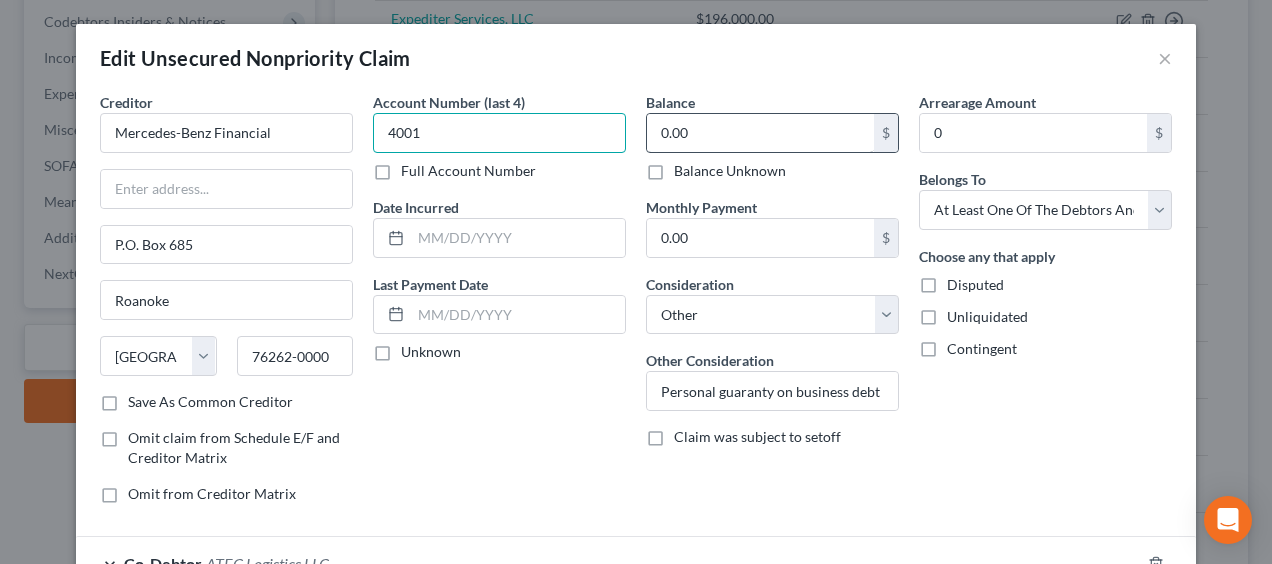 type on "4001" 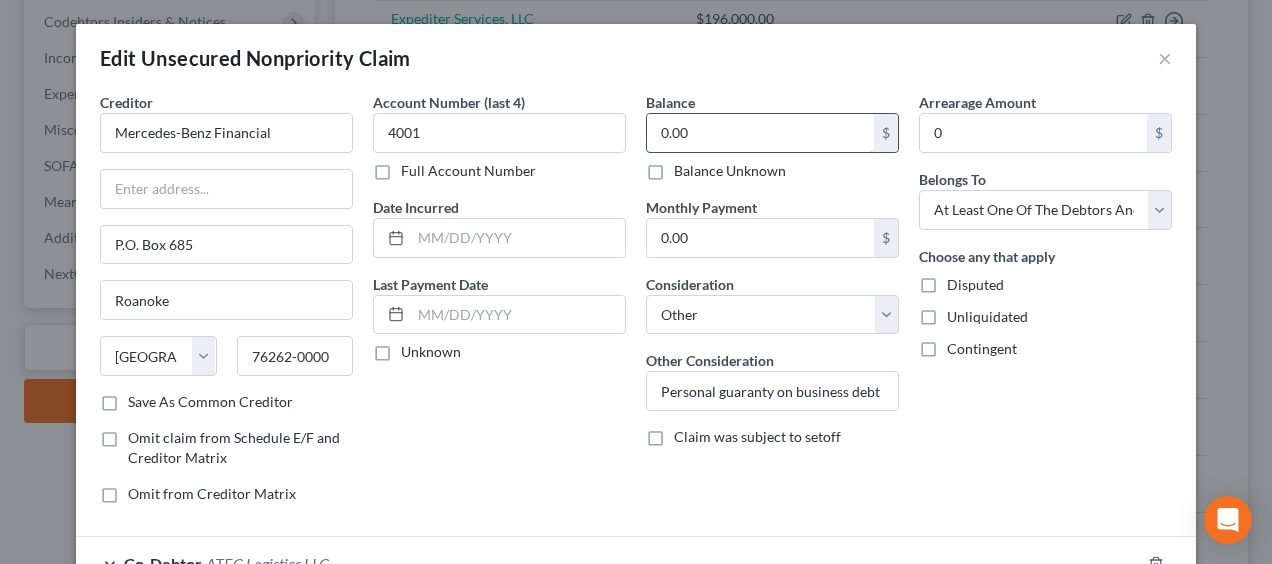 click on "0.00" at bounding box center [760, 133] 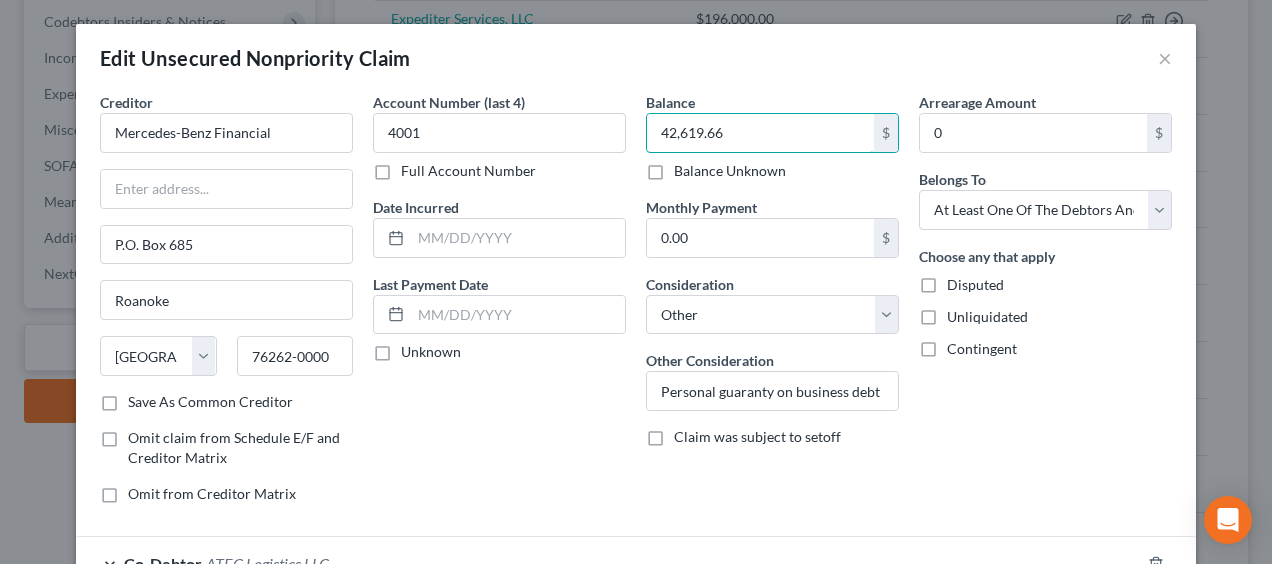 type on "42,619.66" 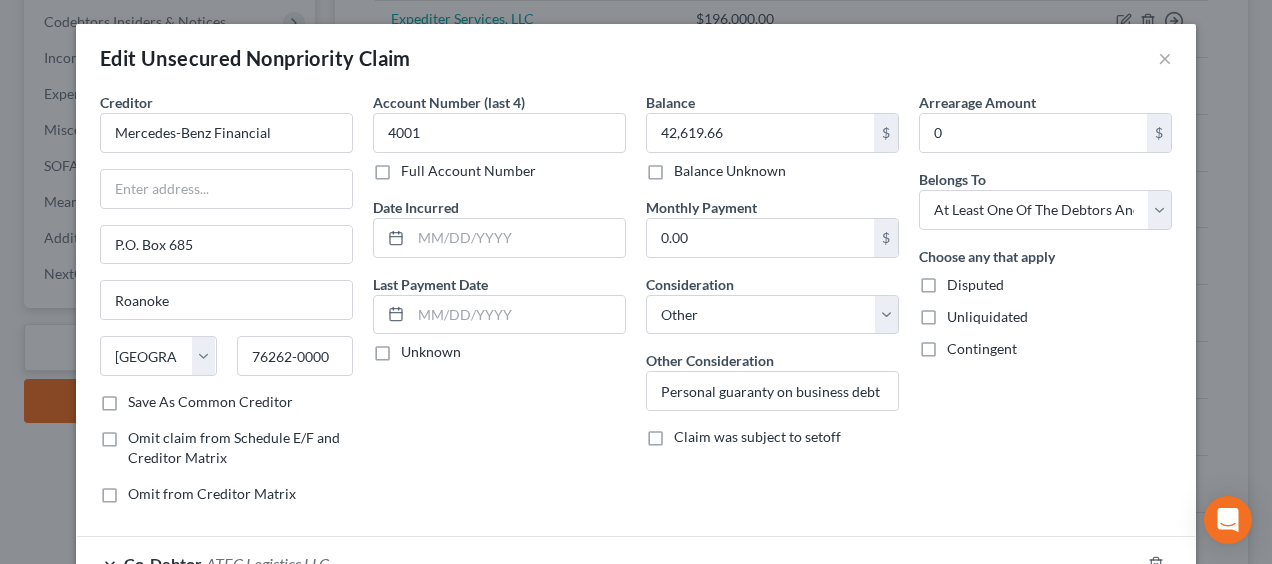scroll, scrollTop: 190, scrollLeft: 0, axis: vertical 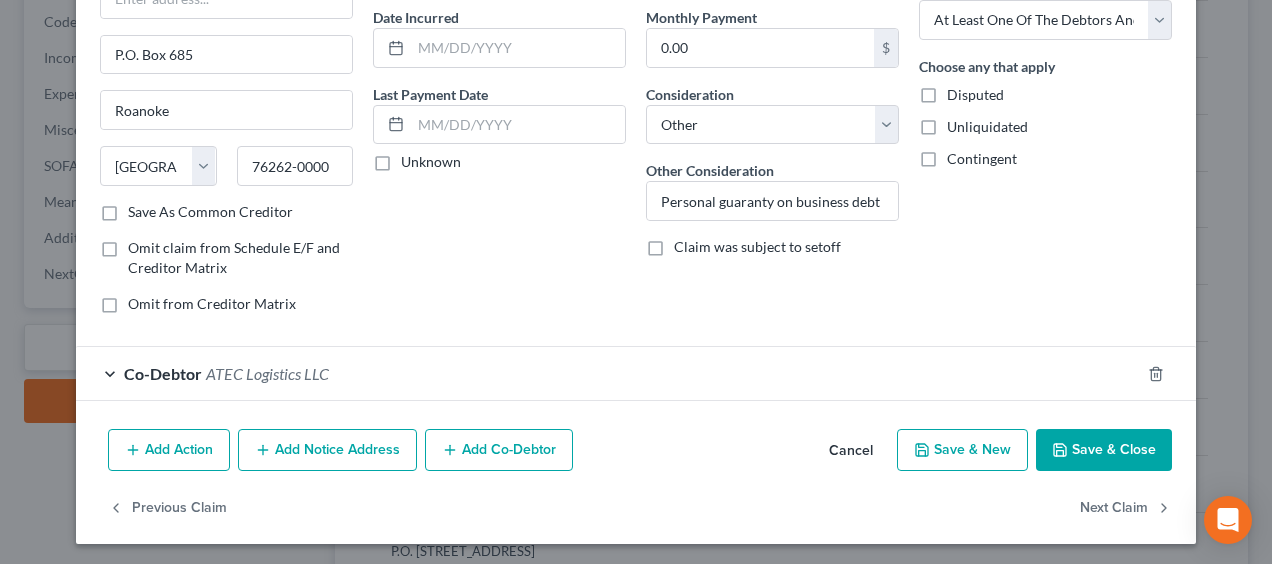 click on "Save & Close" at bounding box center (1104, 450) 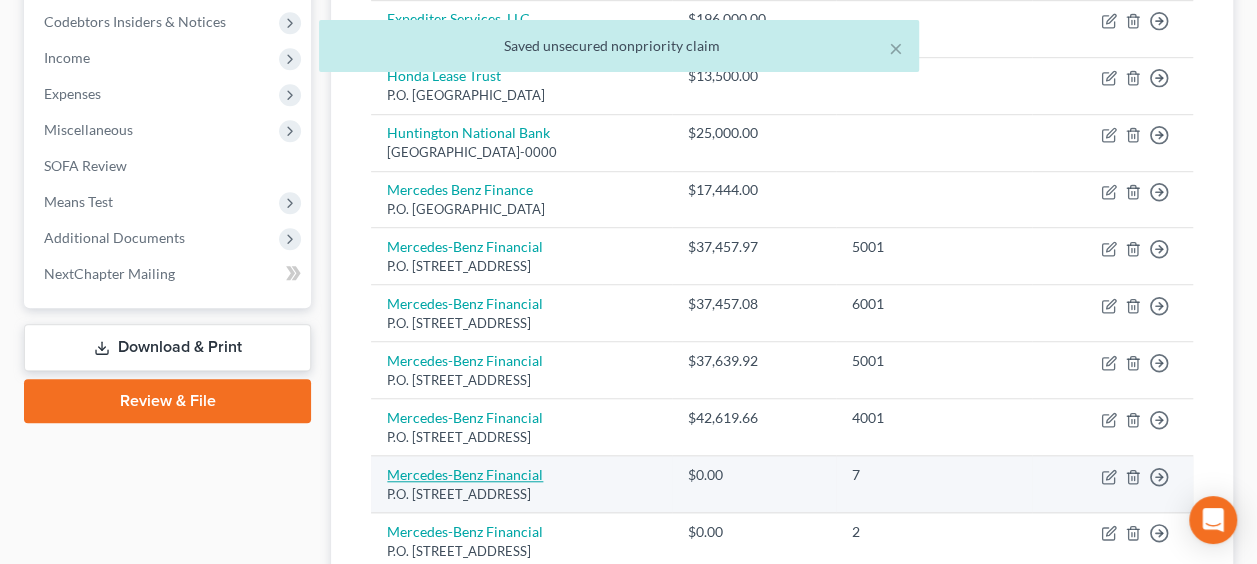 click on "Mercedes-Benz Financial" at bounding box center [465, 474] 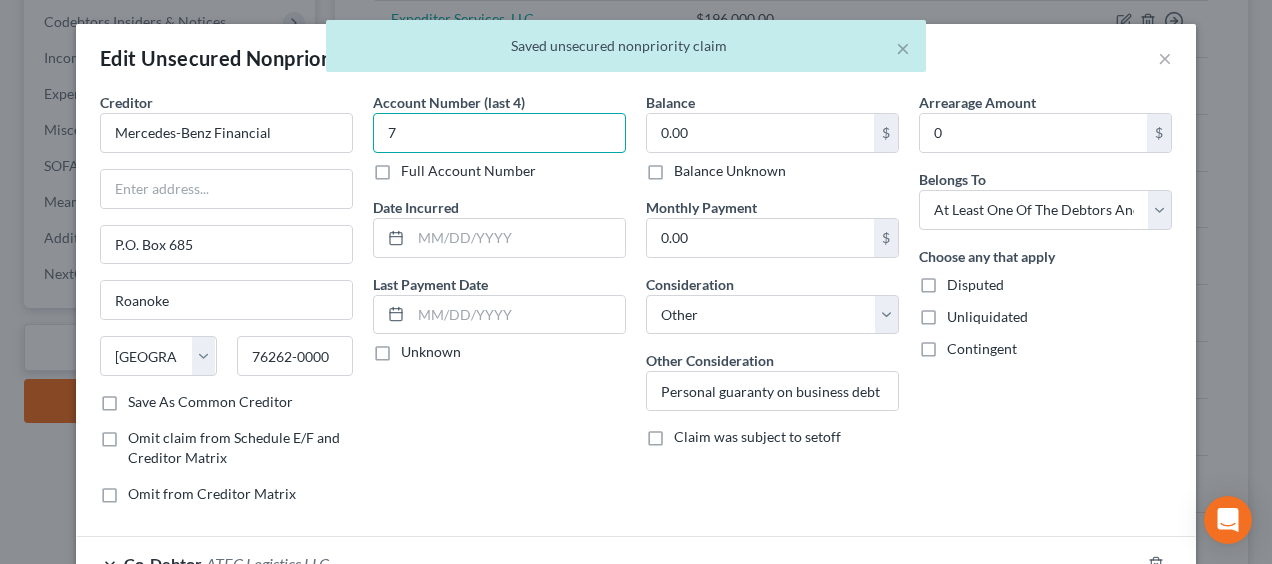 click on "7" at bounding box center (499, 133) 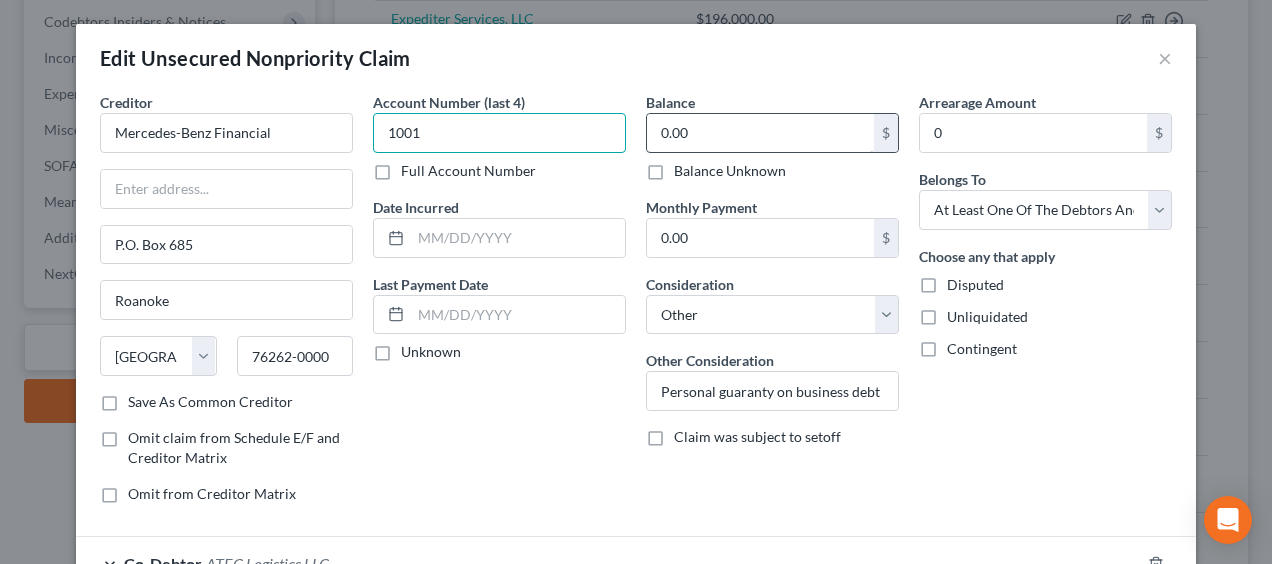 type on "1001" 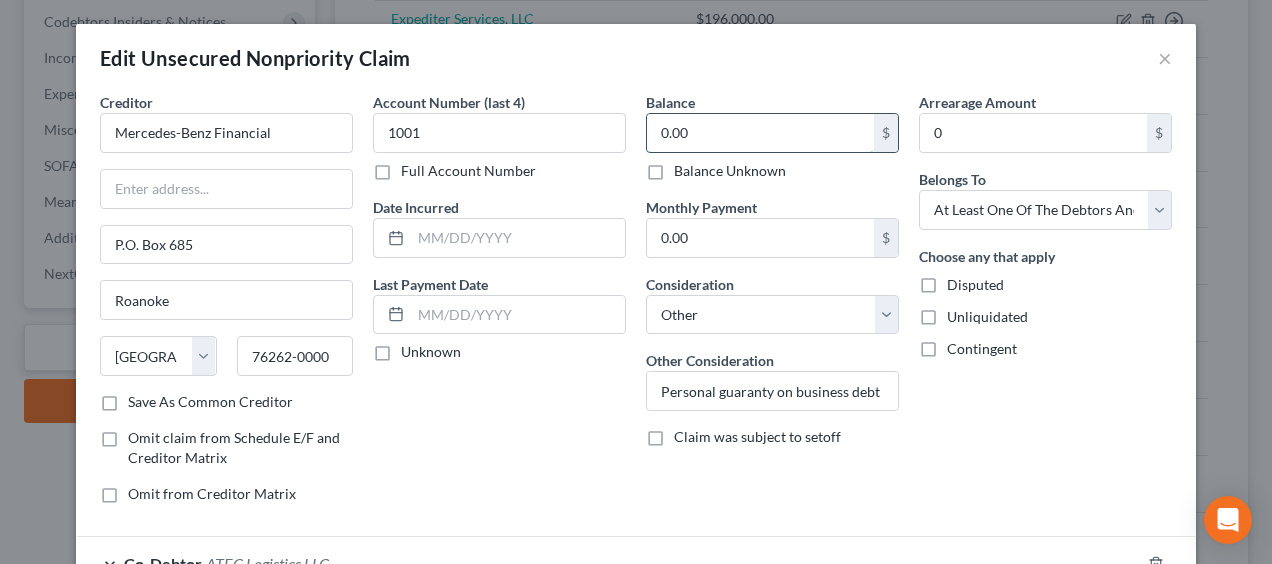 click on "0.00" at bounding box center (760, 133) 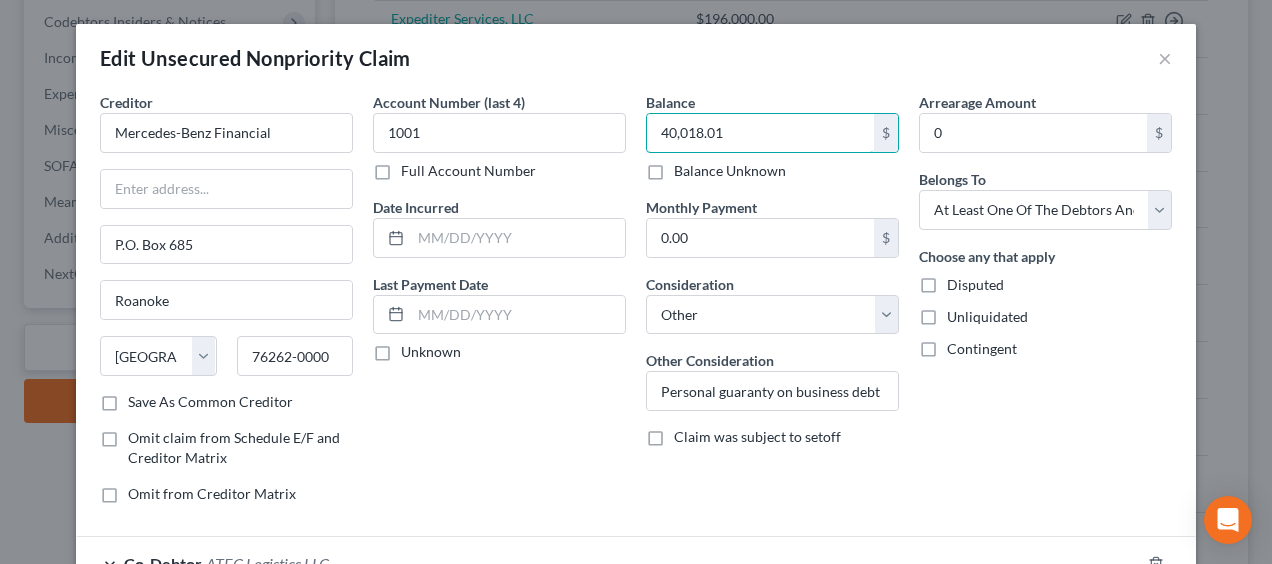 type on "40,018.01" 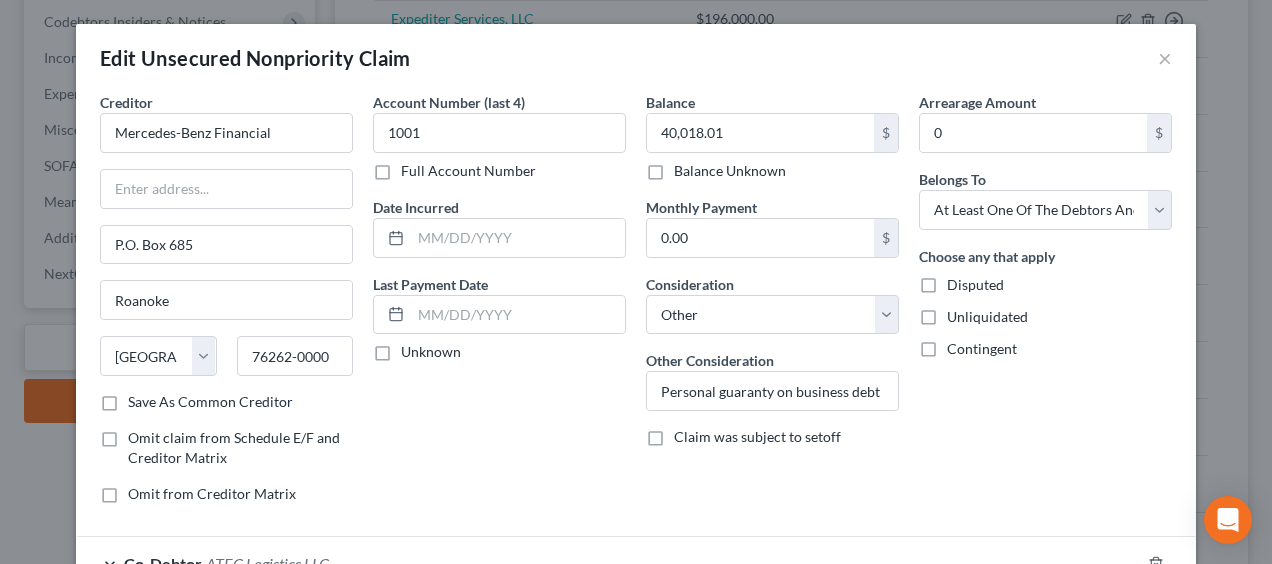 scroll, scrollTop: 190, scrollLeft: 0, axis: vertical 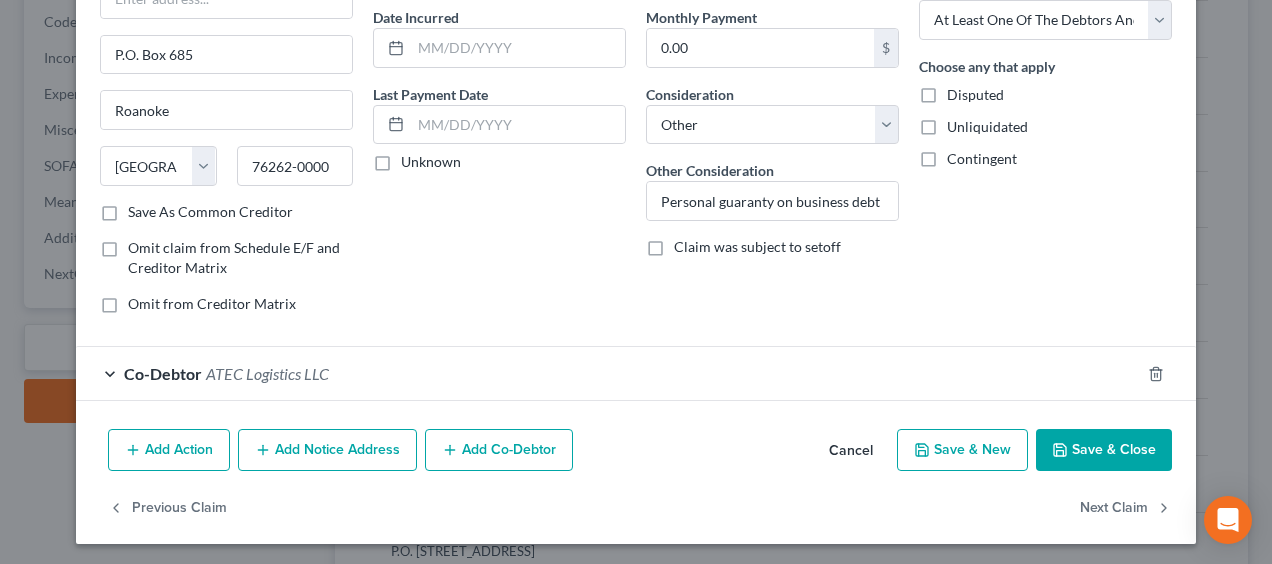 click on "Save & Close" at bounding box center (1104, 450) 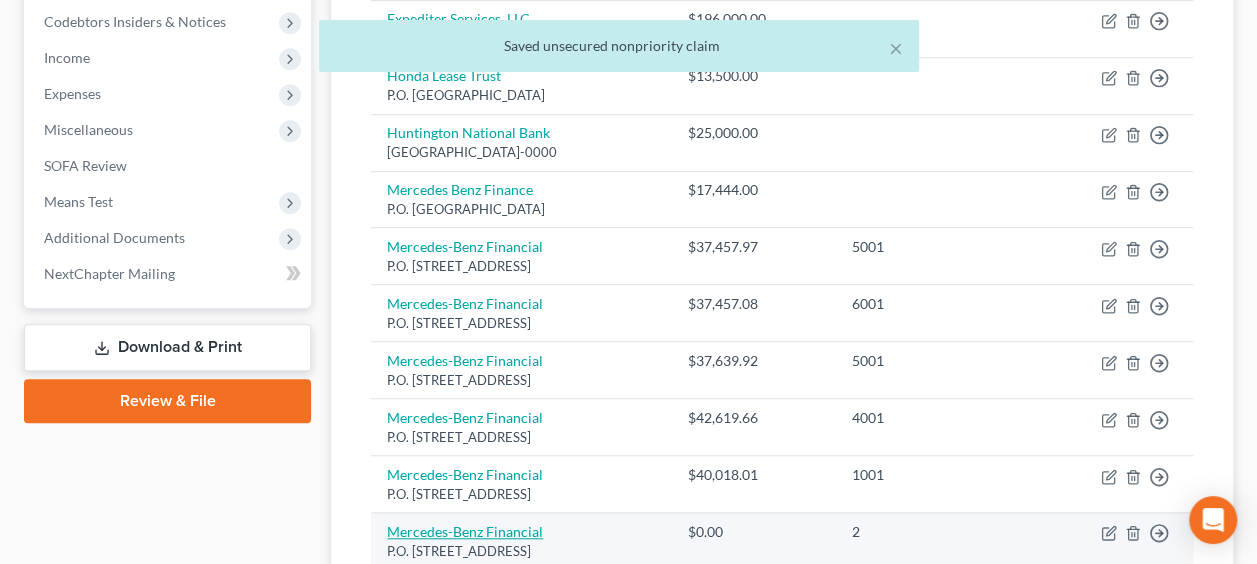 click on "Mercedes-Benz Financial" at bounding box center [465, 531] 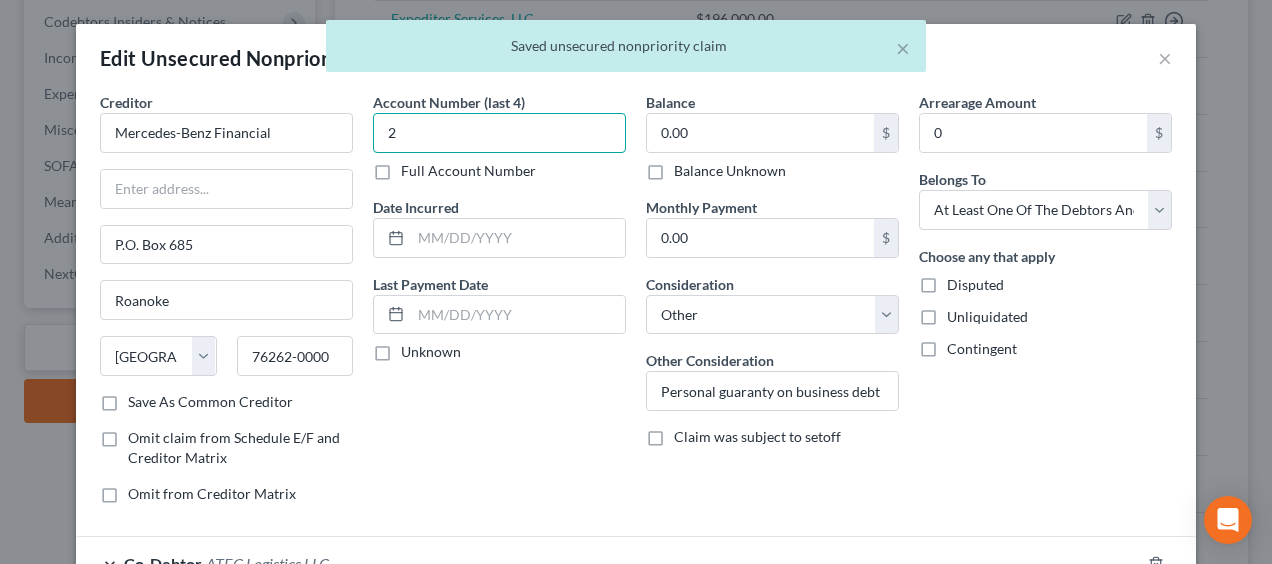 click on "2" at bounding box center (499, 133) 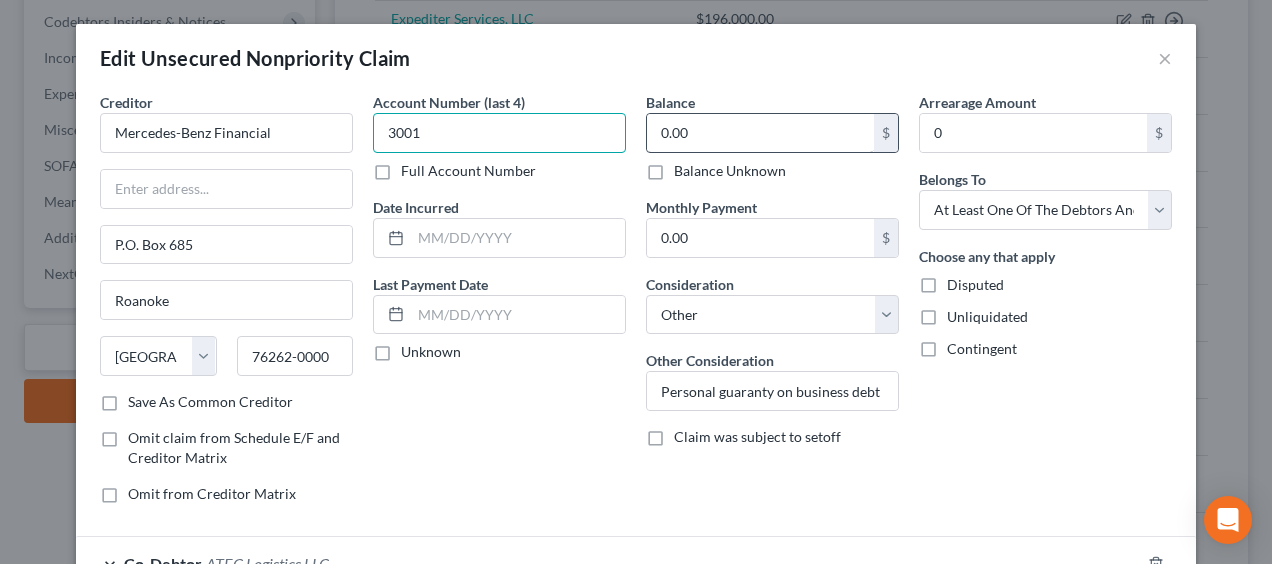 type on "3001" 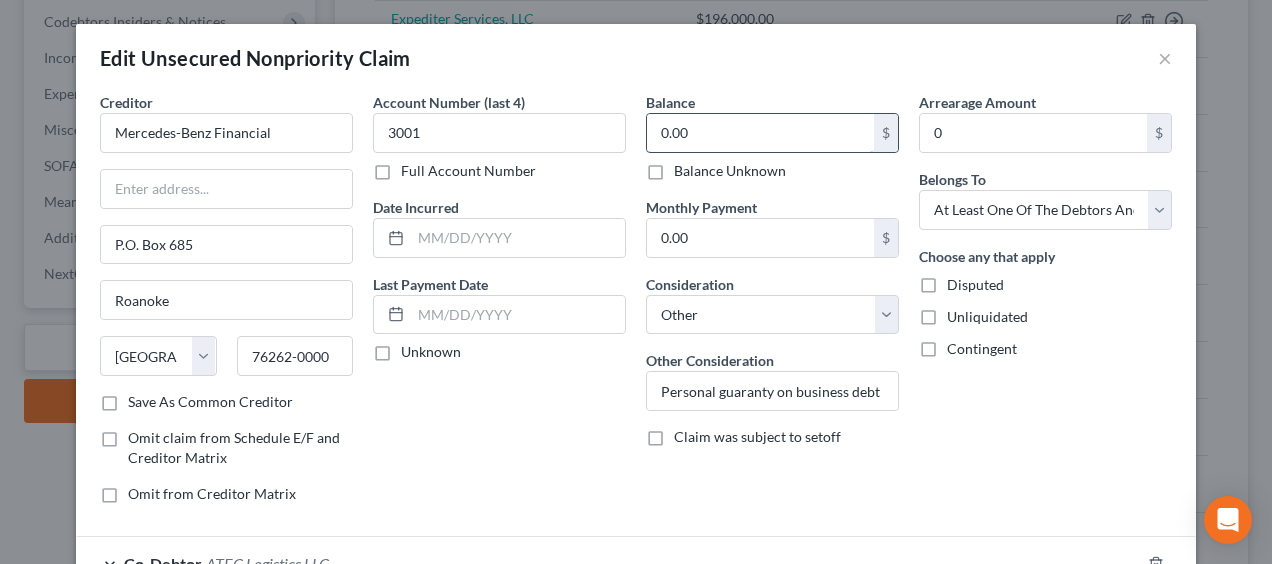 click on "0.00" at bounding box center (760, 133) 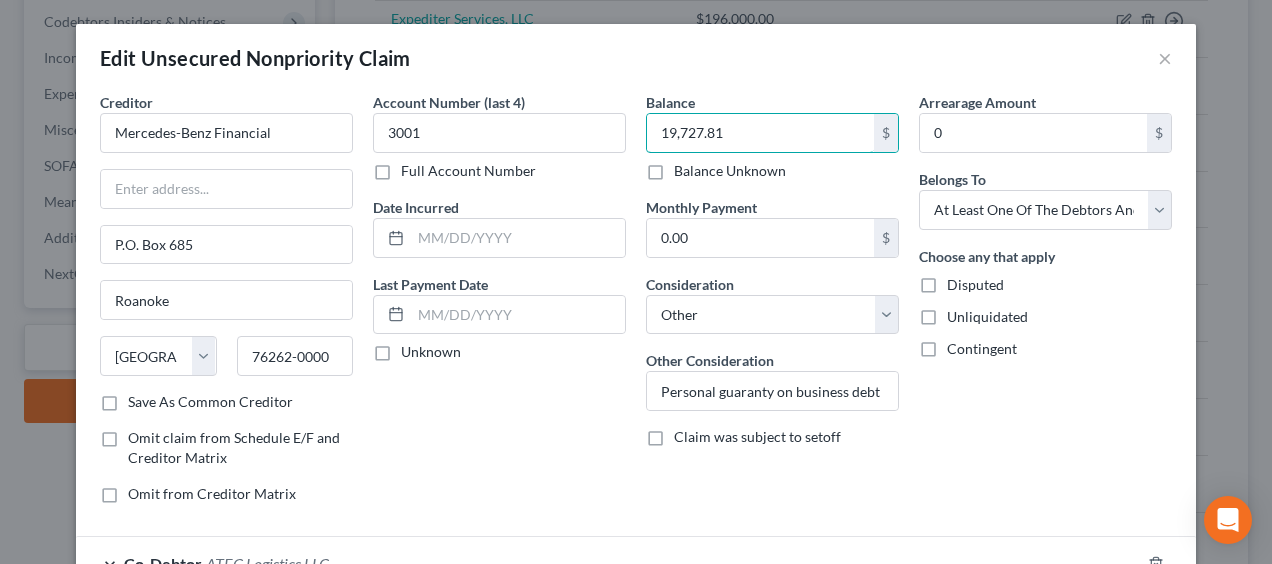type on "19,727.81" 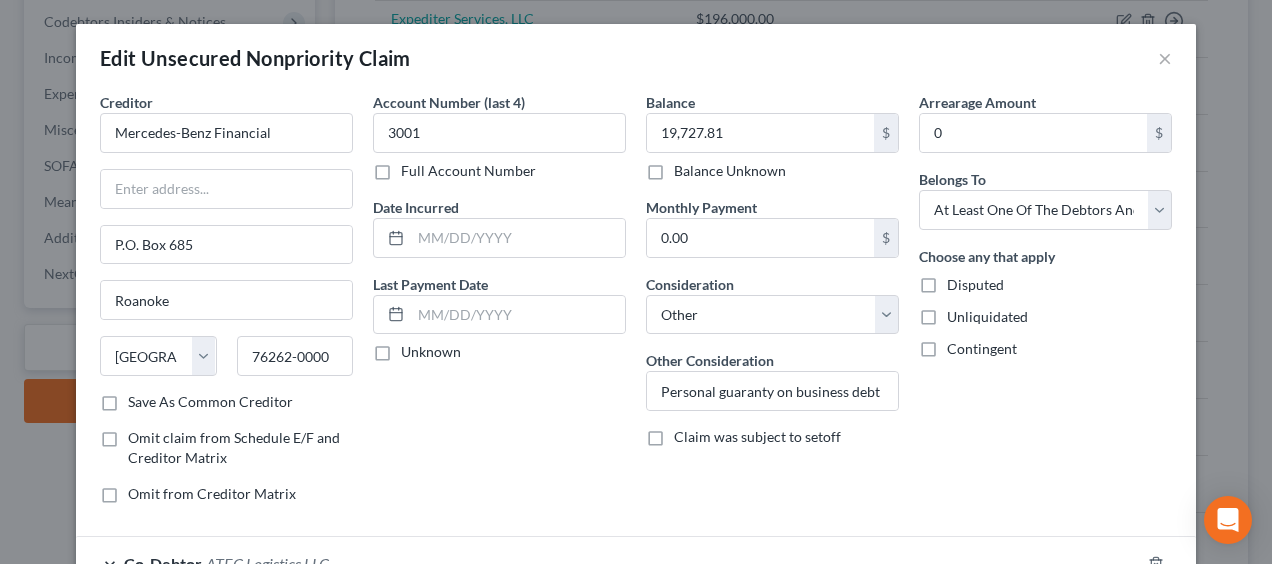 scroll, scrollTop: 76, scrollLeft: 0, axis: vertical 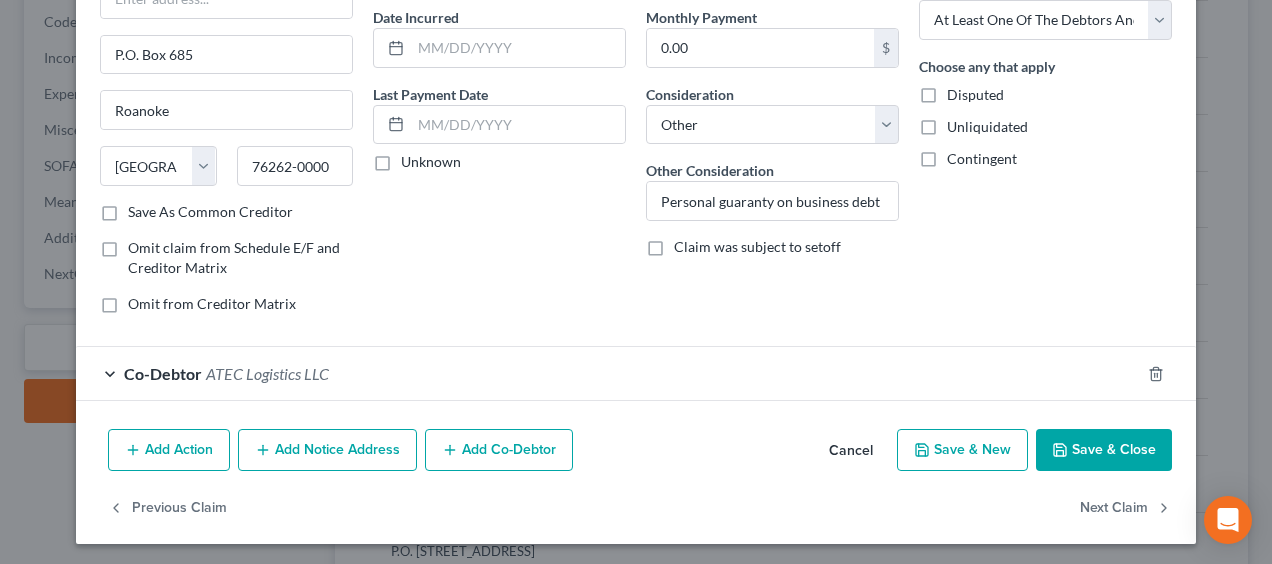 click on "Save & Close" at bounding box center (1104, 450) 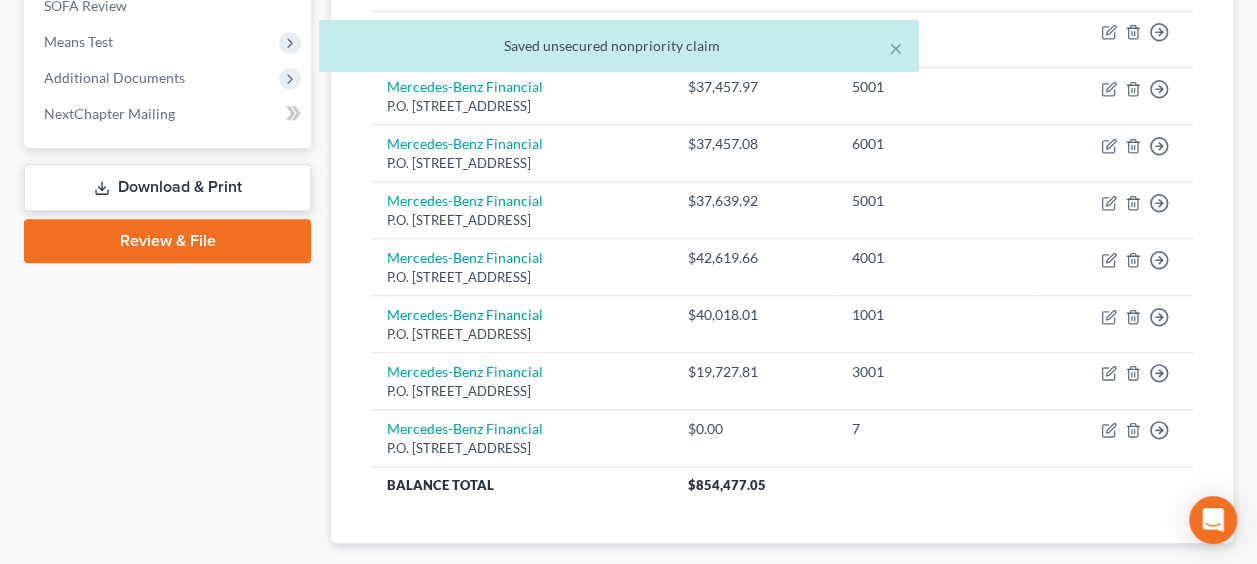 scroll, scrollTop: 800, scrollLeft: 0, axis: vertical 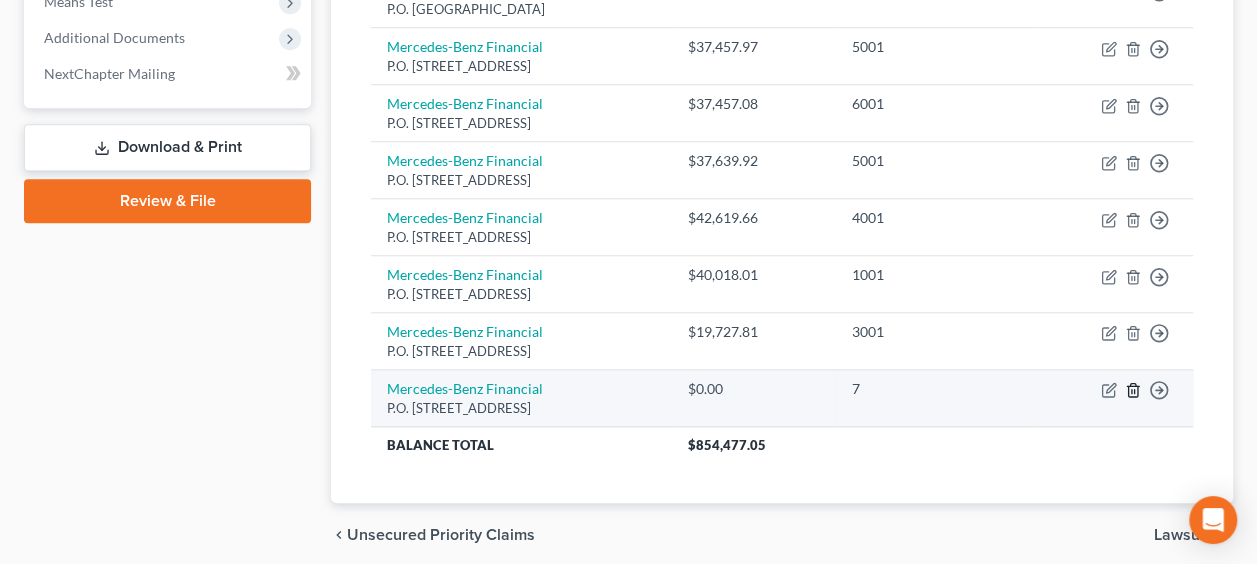 click 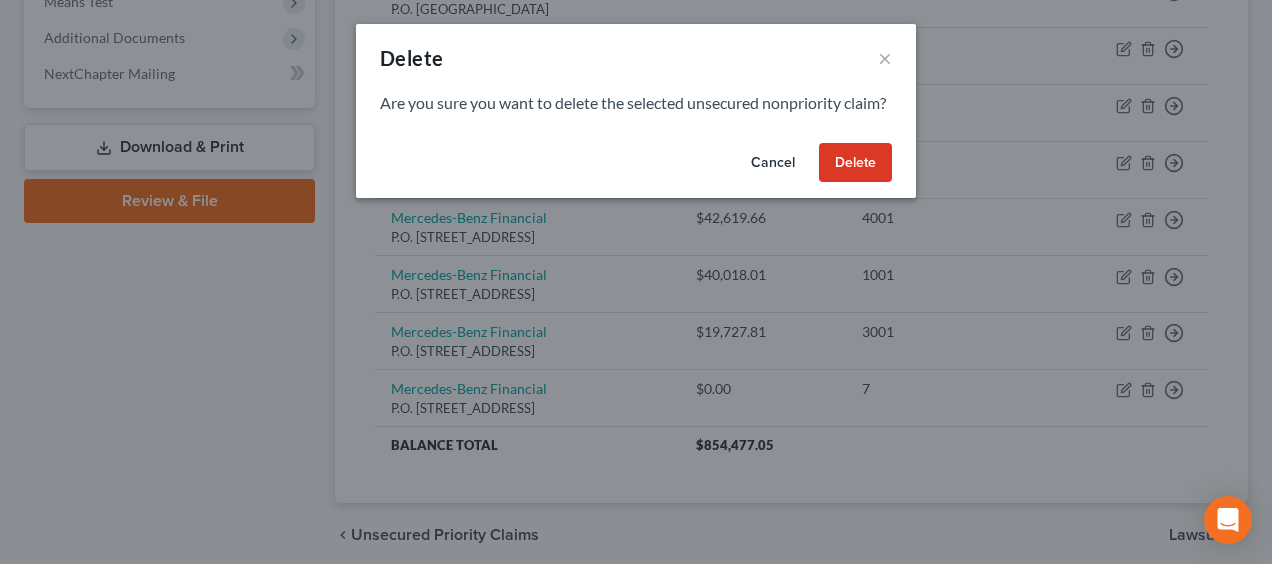 click on "Delete" at bounding box center (855, 163) 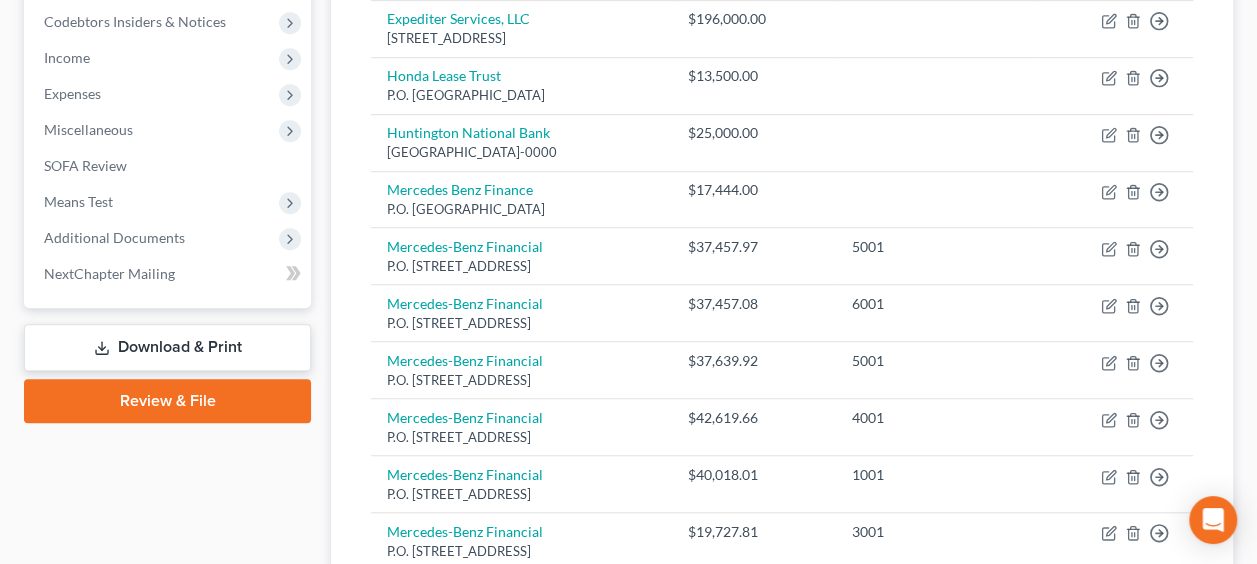 scroll, scrollTop: 560, scrollLeft: 0, axis: vertical 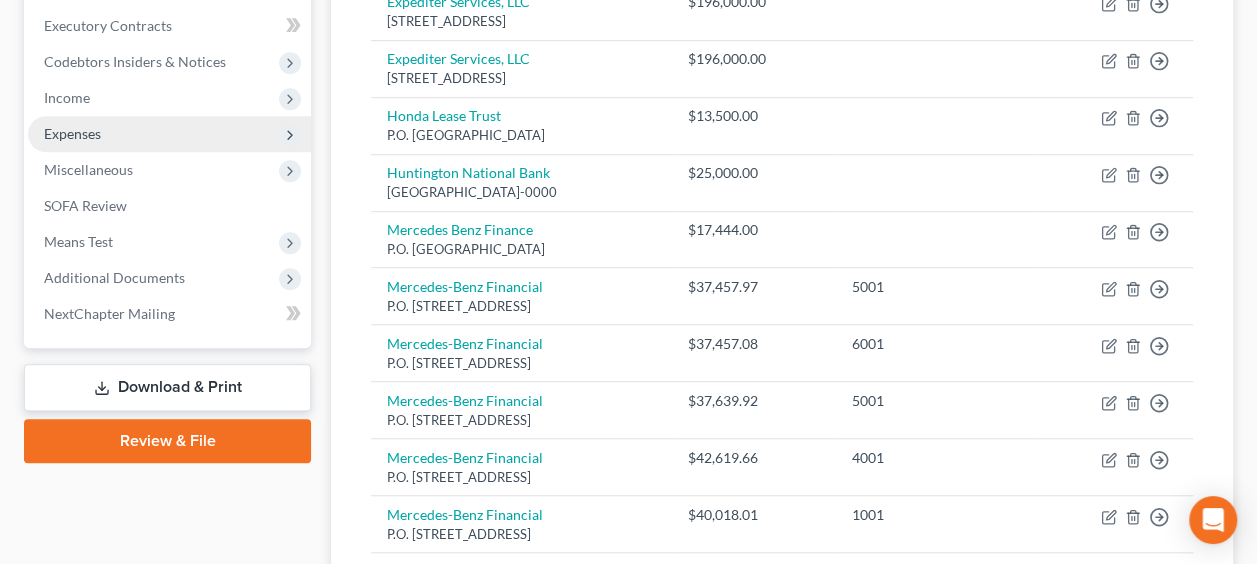 click on "Expenses" at bounding box center (169, 134) 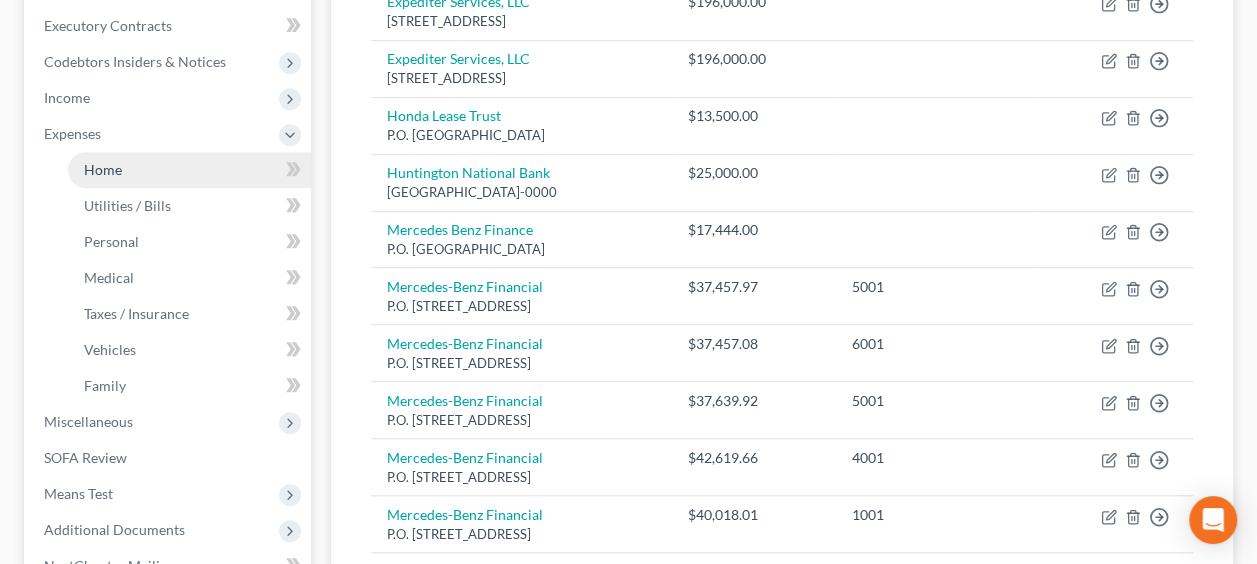 click on "Home" at bounding box center (189, 170) 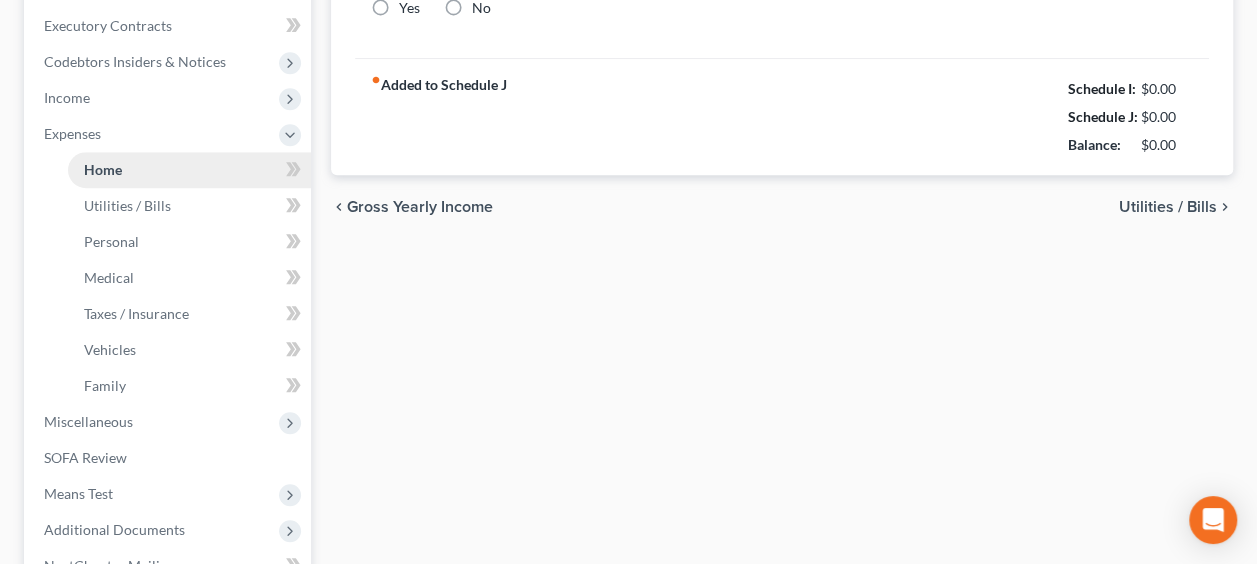 type on "2,258.00" 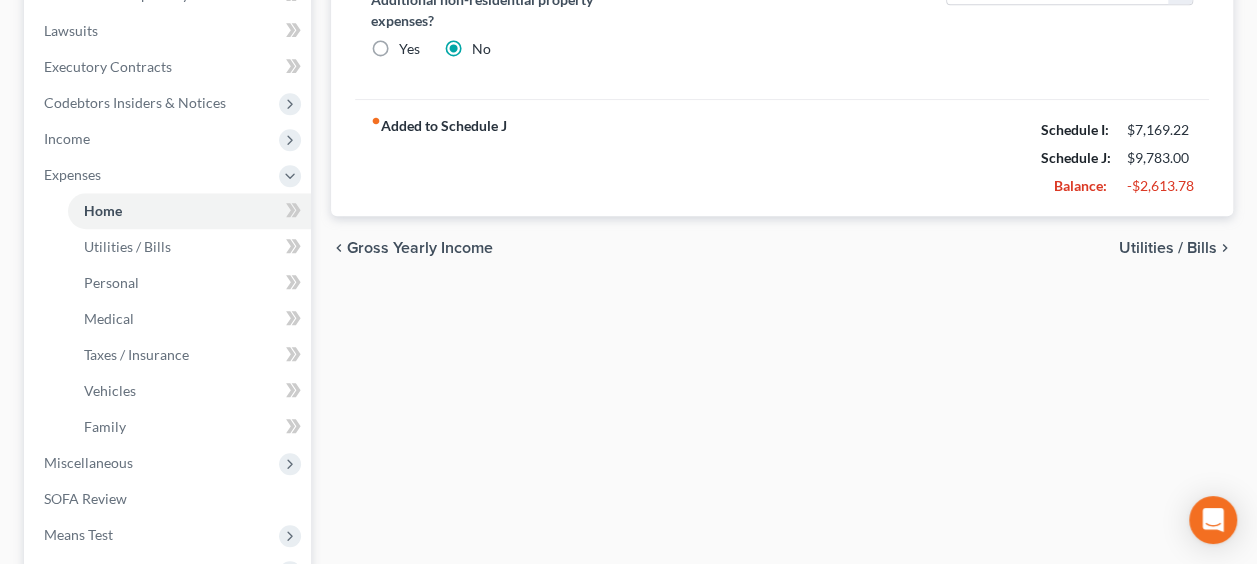 scroll, scrollTop: 413, scrollLeft: 0, axis: vertical 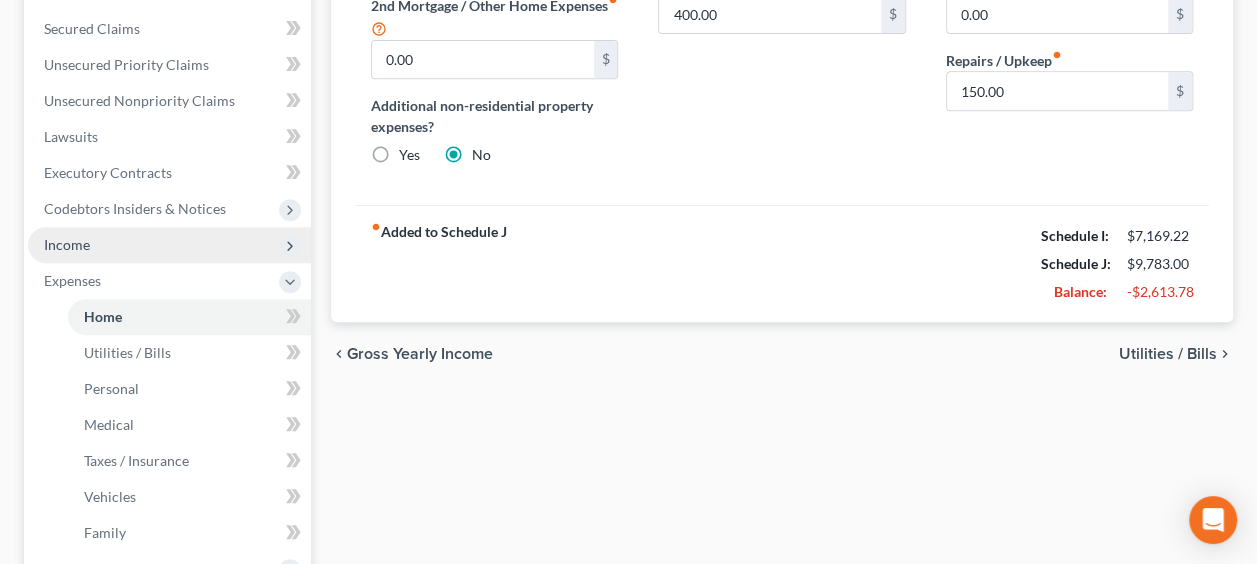 click on "Income" at bounding box center (67, 244) 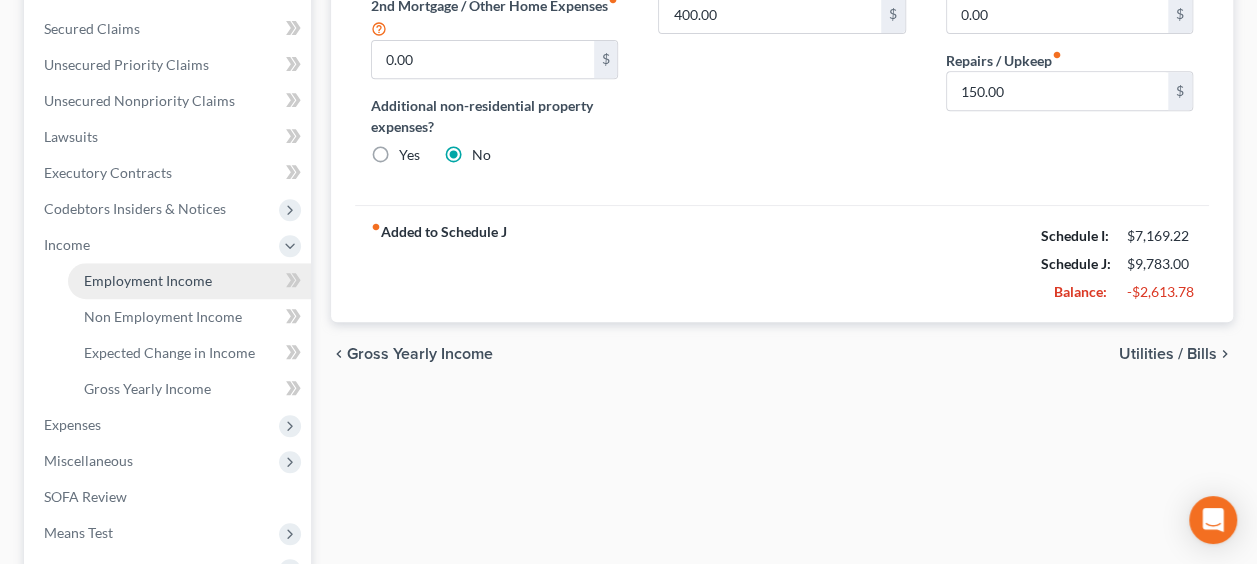 click on "Employment Income" at bounding box center (148, 280) 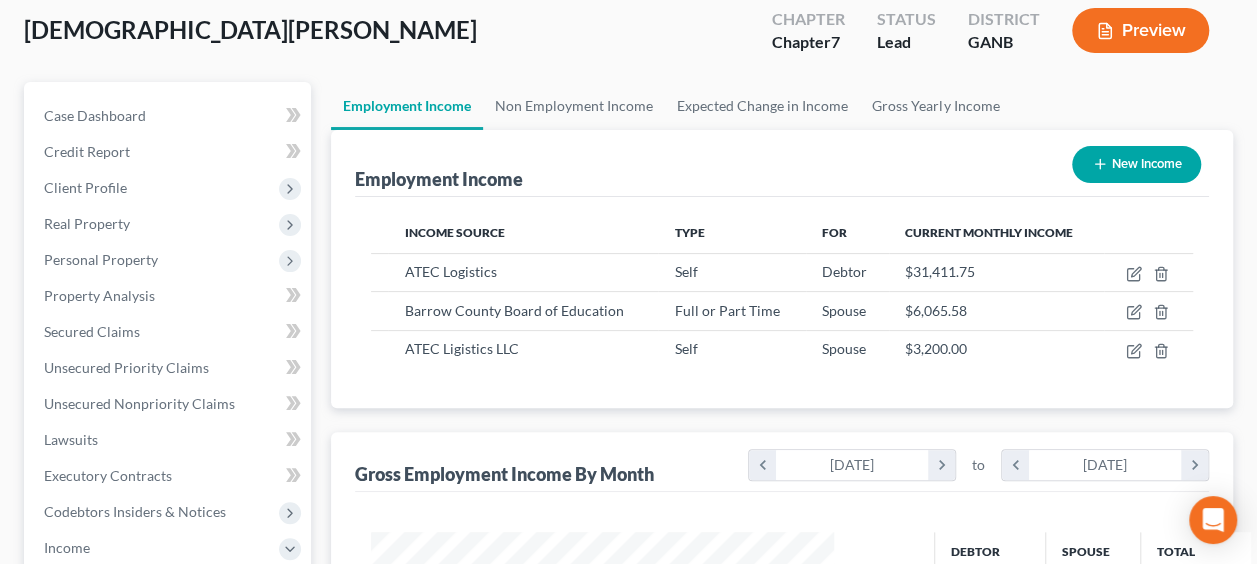 scroll, scrollTop: 0, scrollLeft: 0, axis: both 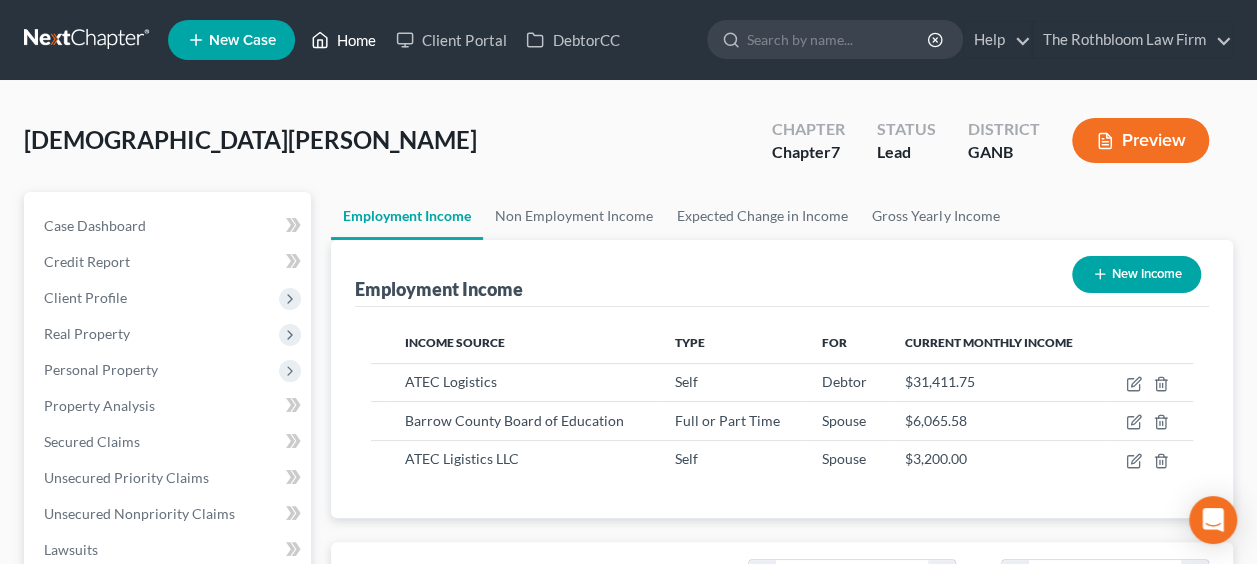 click on "Home" at bounding box center [343, 40] 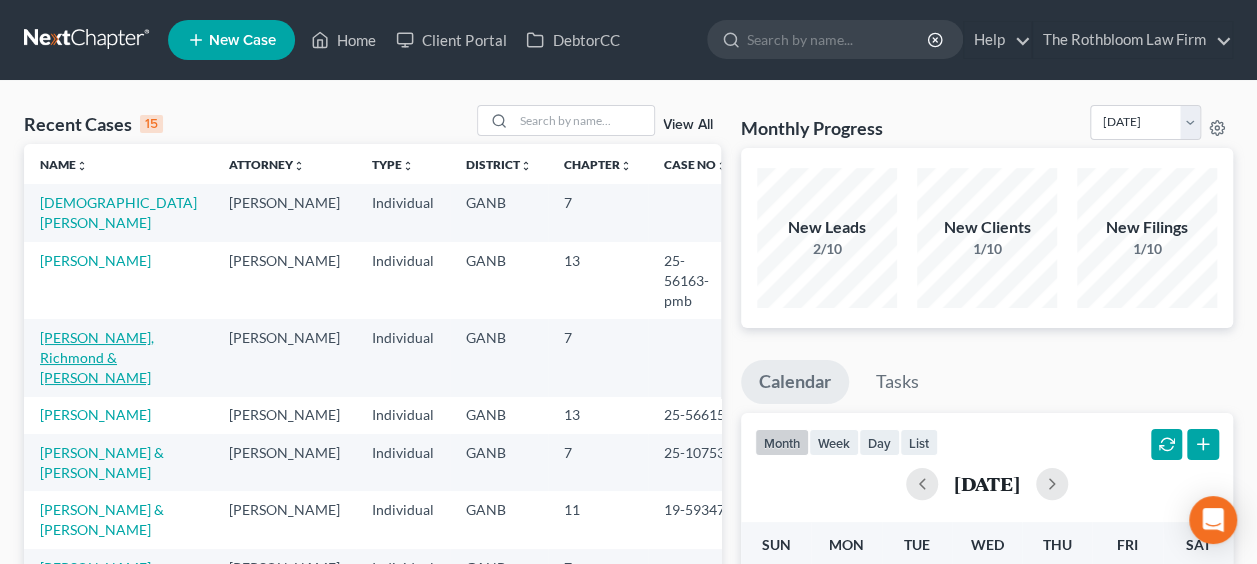 click on "[PERSON_NAME], Richmond & [PERSON_NAME]" at bounding box center [97, 357] 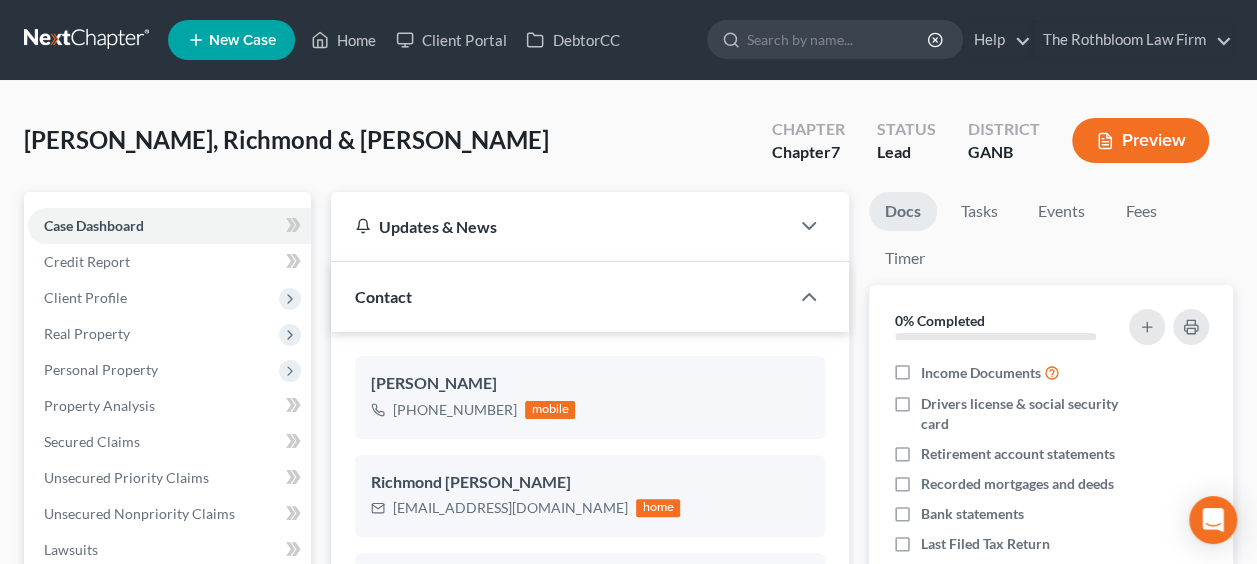 click on "Contact" at bounding box center [560, 296] 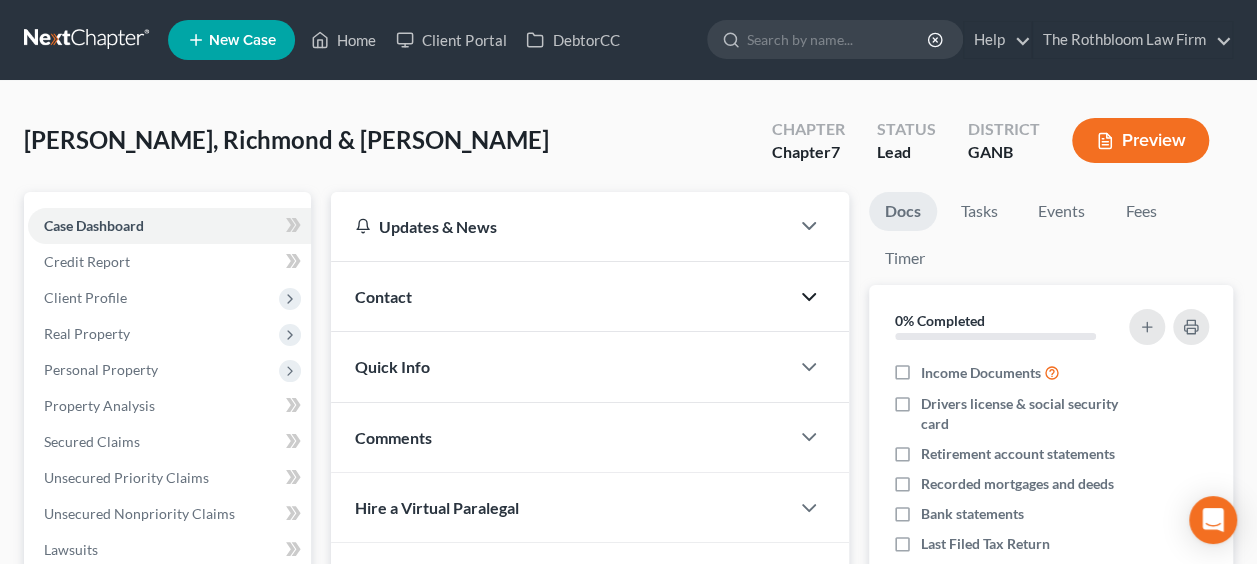 click 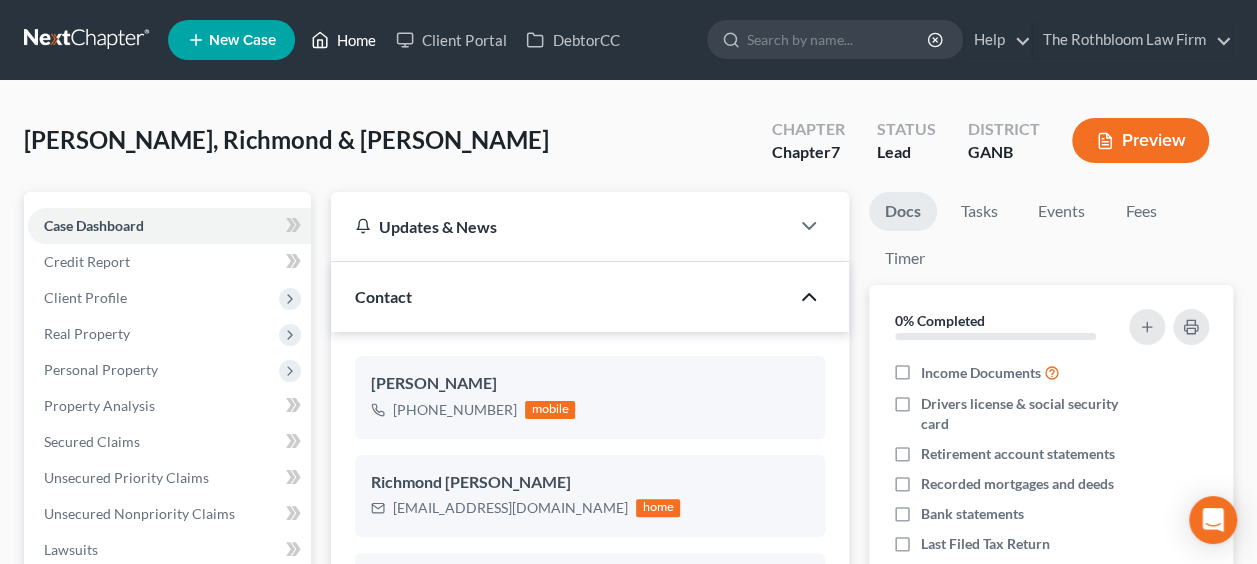 click on "Home" at bounding box center (343, 40) 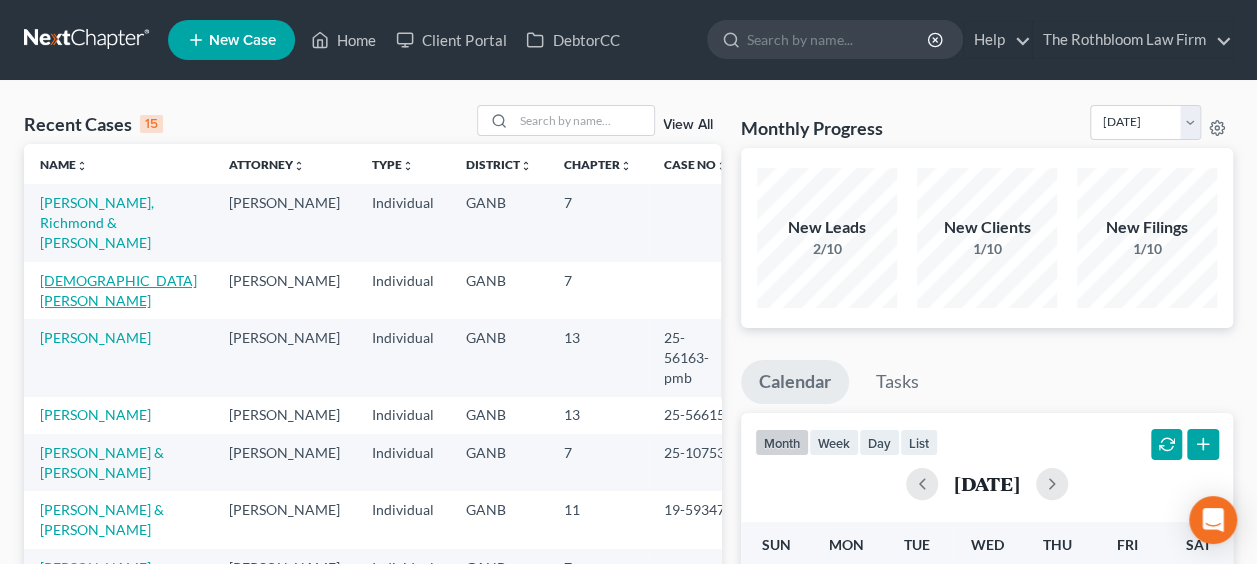click on "[DEMOGRAPHIC_DATA][PERSON_NAME]" at bounding box center (118, 290) 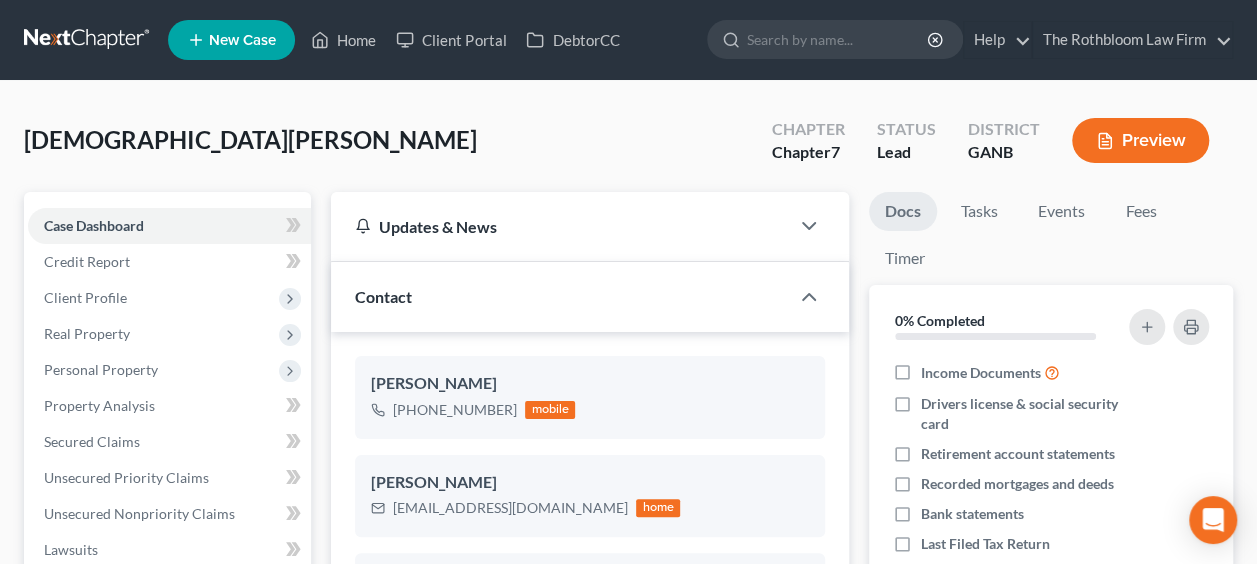 scroll, scrollTop: 474, scrollLeft: 0, axis: vertical 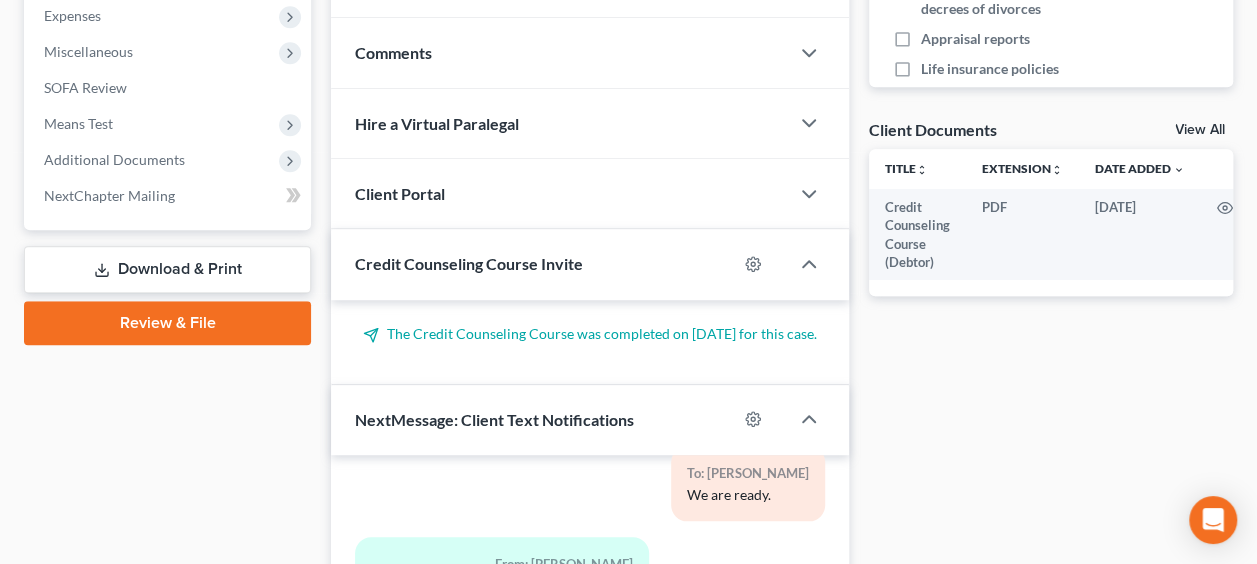 click on "Download & Print" at bounding box center [167, 269] 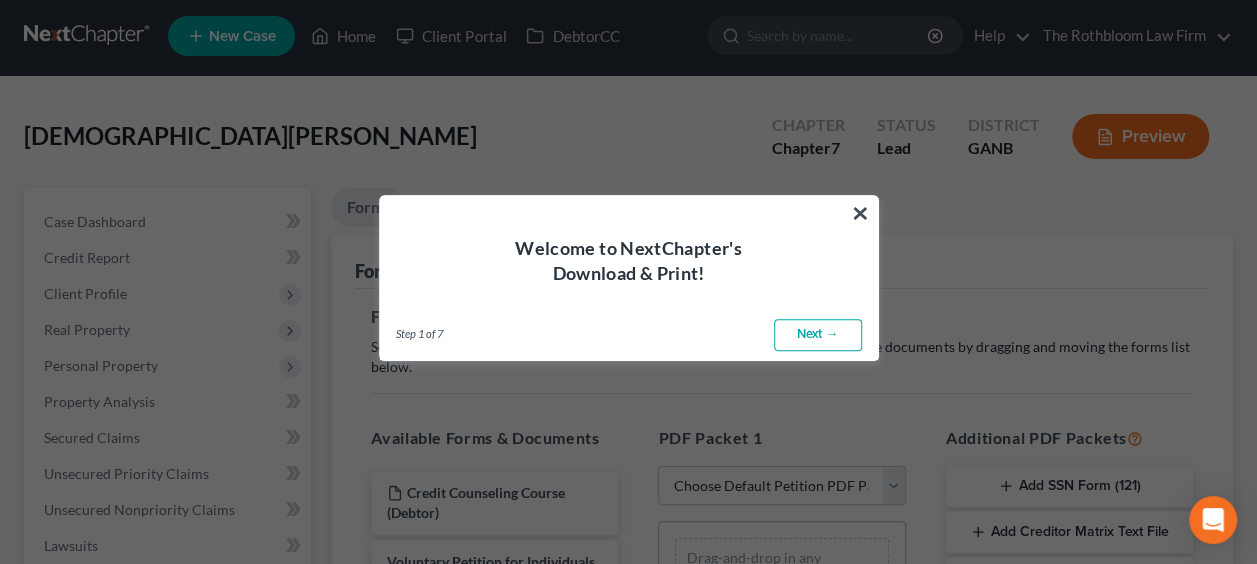 scroll, scrollTop: 0, scrollLeft: 0, axis: both 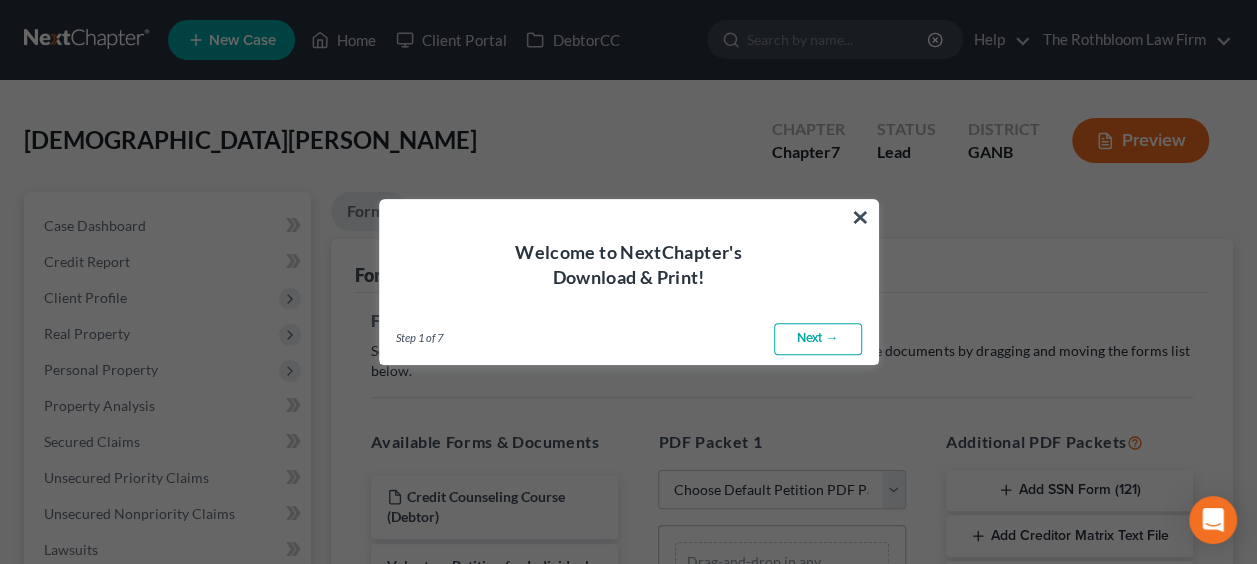 click on "Next →" at bounding box center (818, 339) 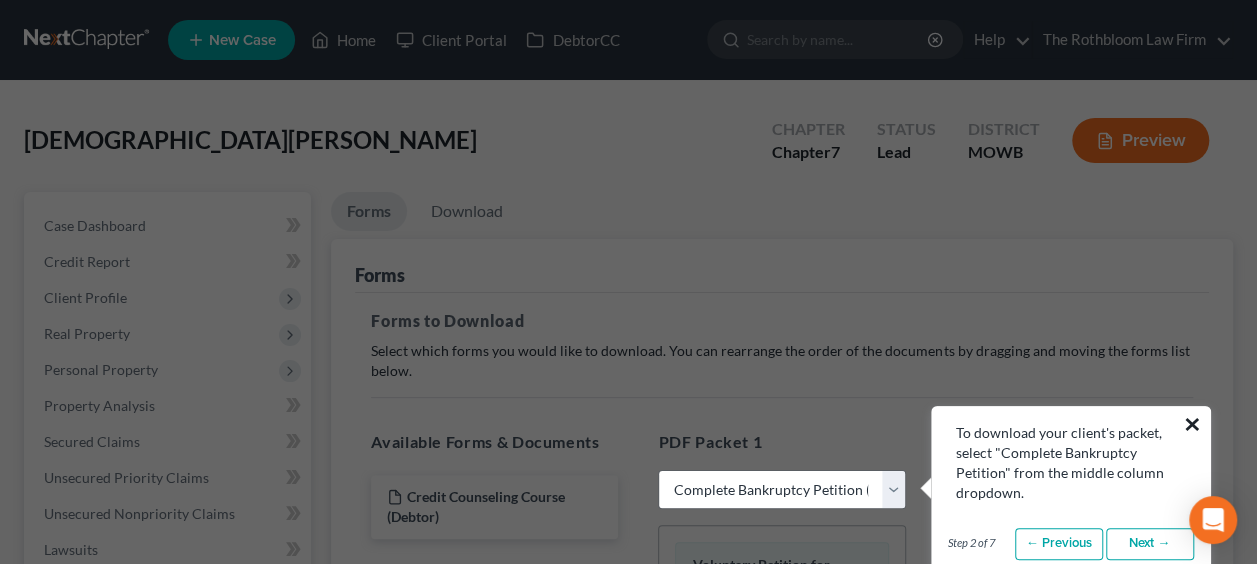 click on "×" at bounding box center [1192, 424] 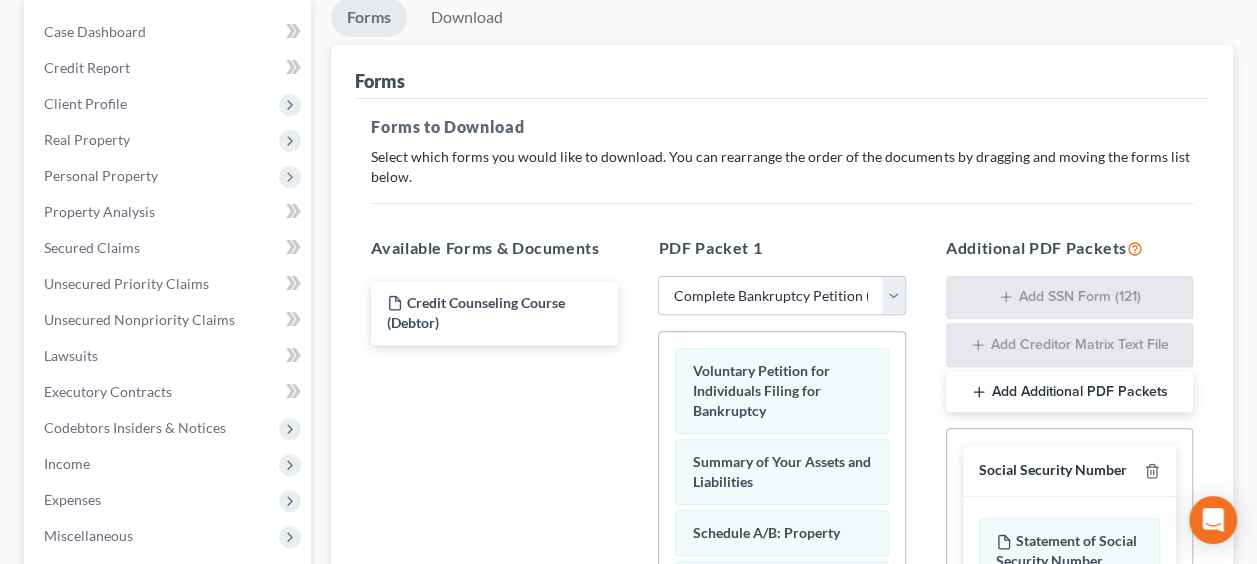 scroll, scrollTop: 196, scrollLeft: 0, axis: vertical 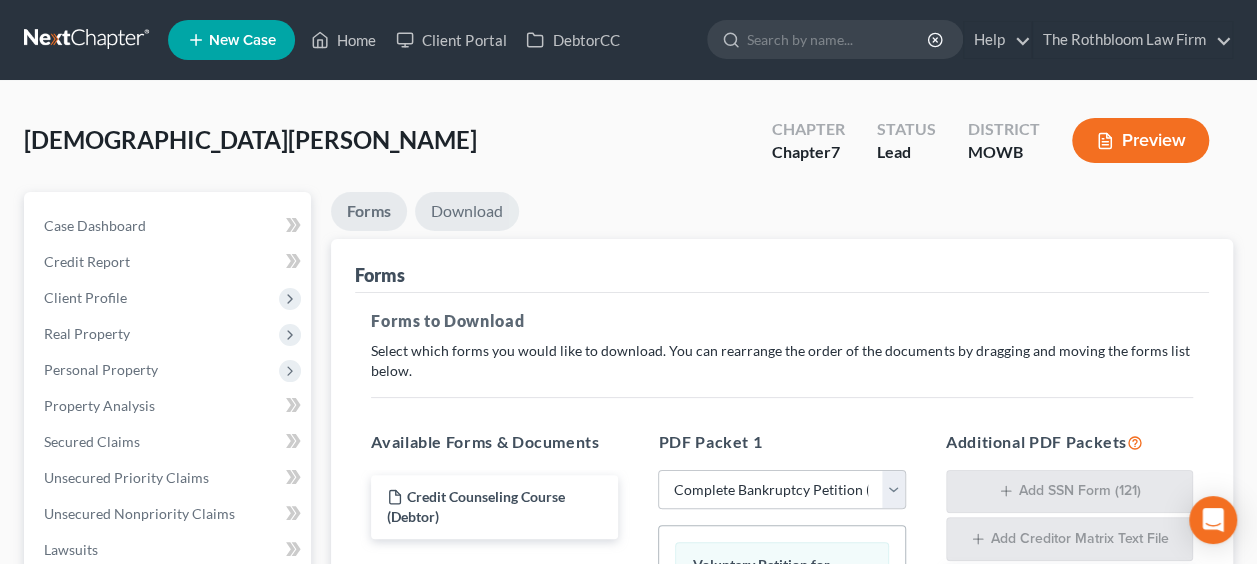 click on "Download" at bounding box center [467, 211] 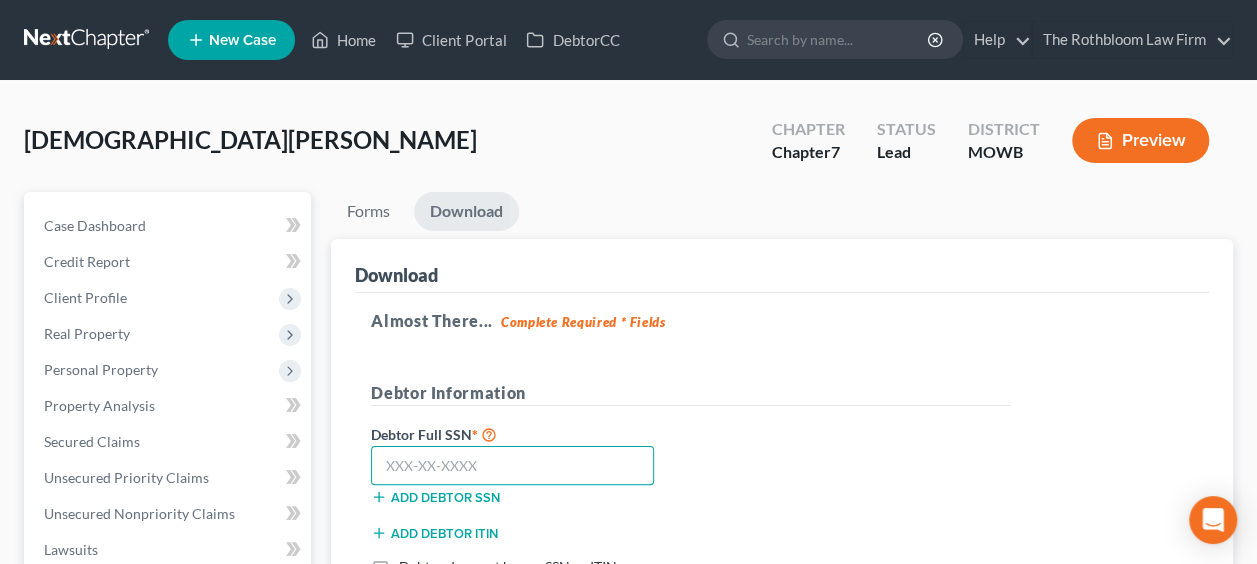 click at bounding box center [512, 466] 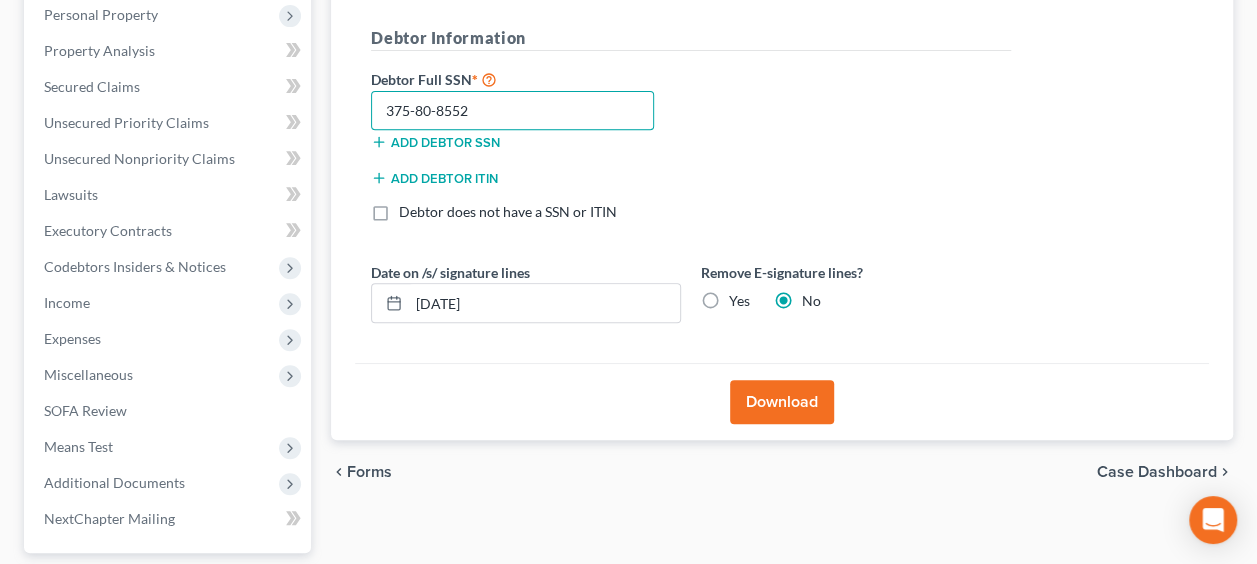scroll, scrollTop: 382, scrollLeft: 0, axis: vertical 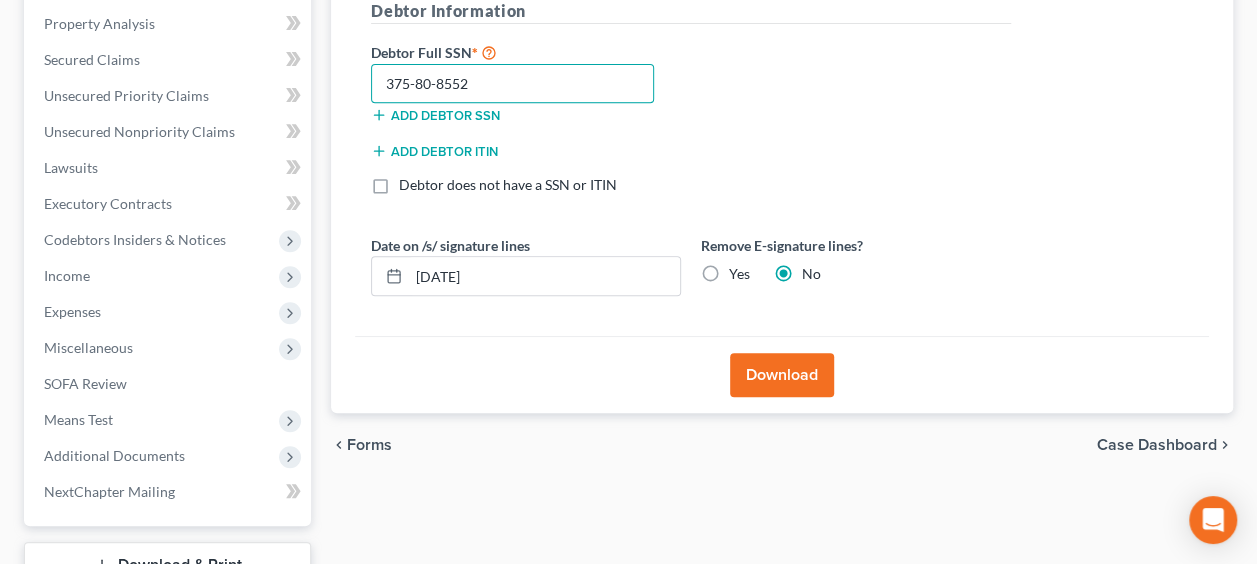 type on "375-80-8552" 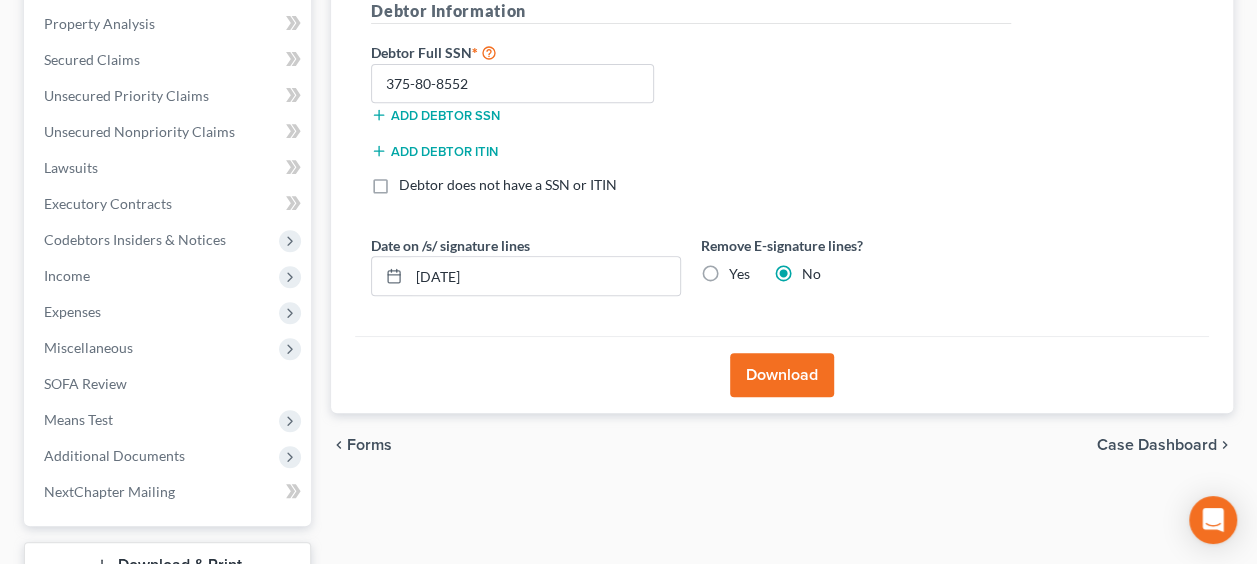 click on "Download" at bounding box center (782, 375) 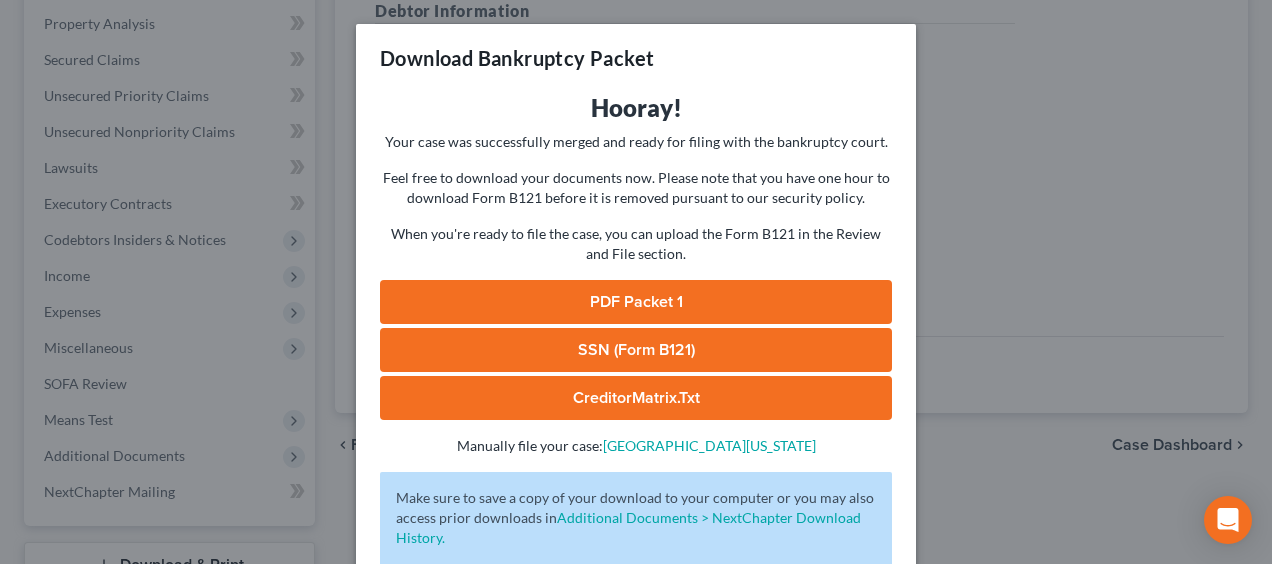 click on "PDF Packet 1" at bounding box center (636, 302) 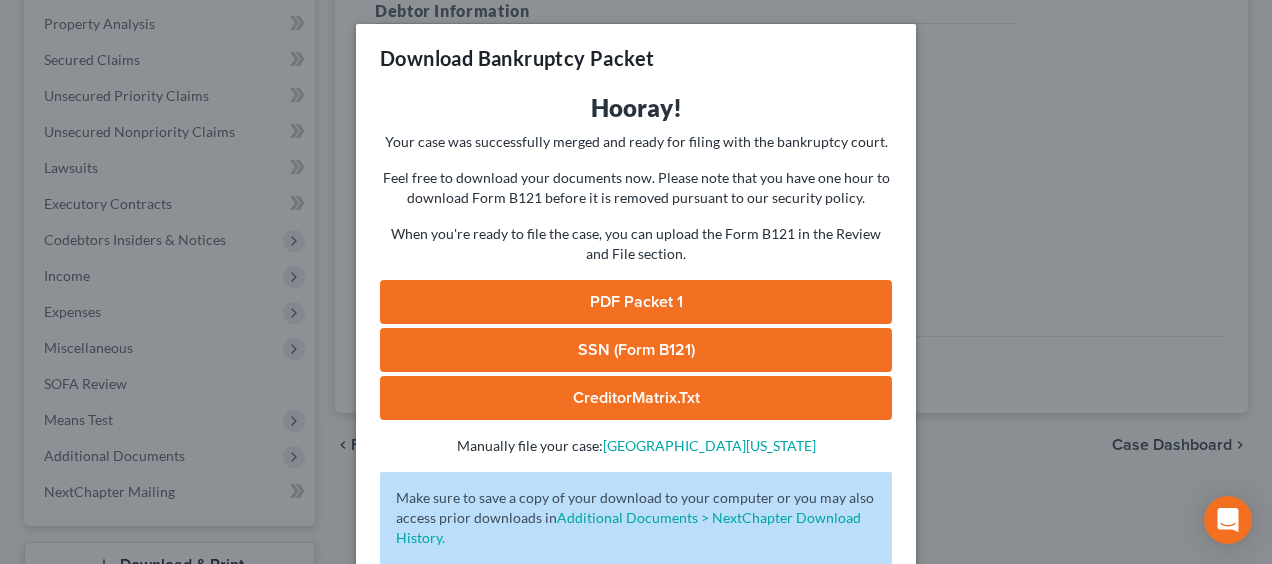 click on "PDF Packet 1" at bounding box center [636, 302] 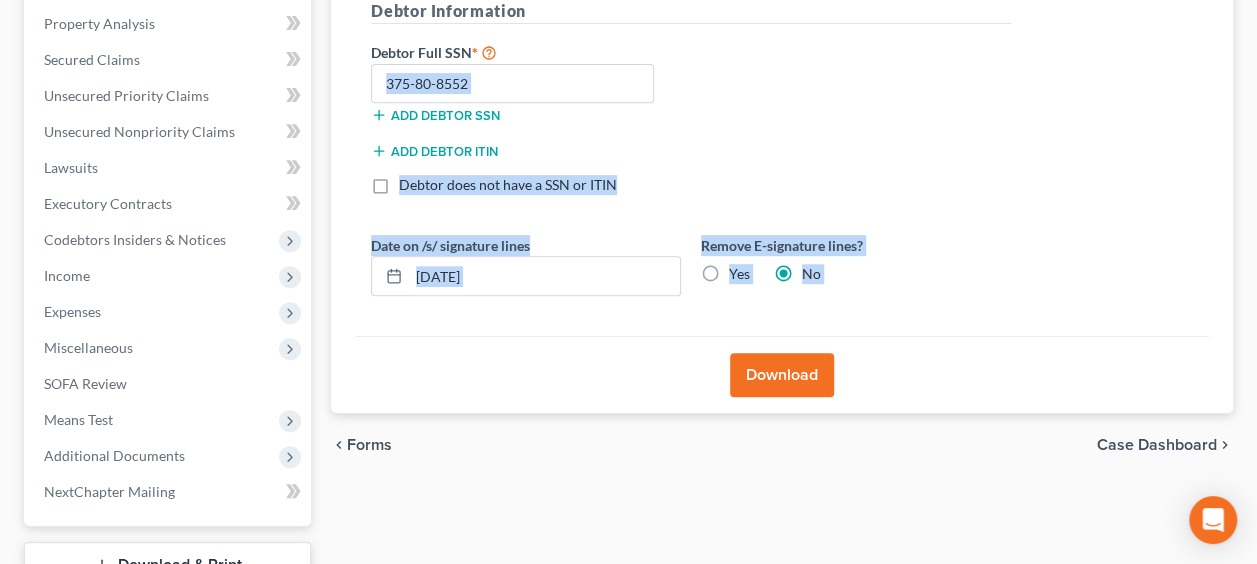 scroll, scrollTop: 532, scrollLeft: 0, axis: vertical 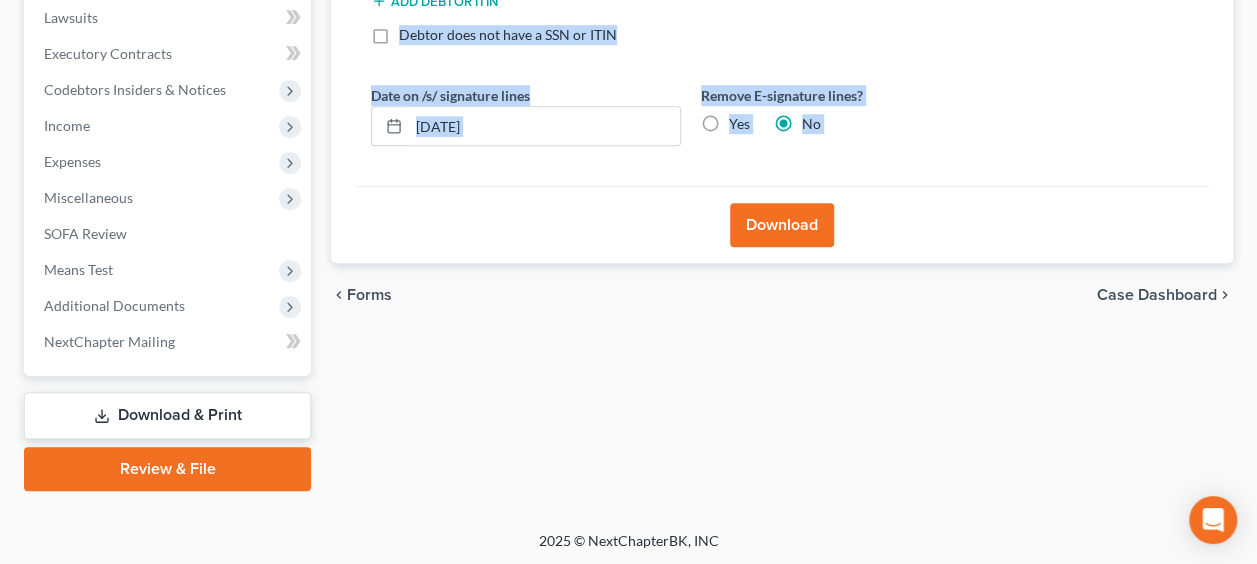 drag, startPoint x: 722, startPoint y: 50, endPoint x: 392, endPoint y: 615, distance: 654.3126 